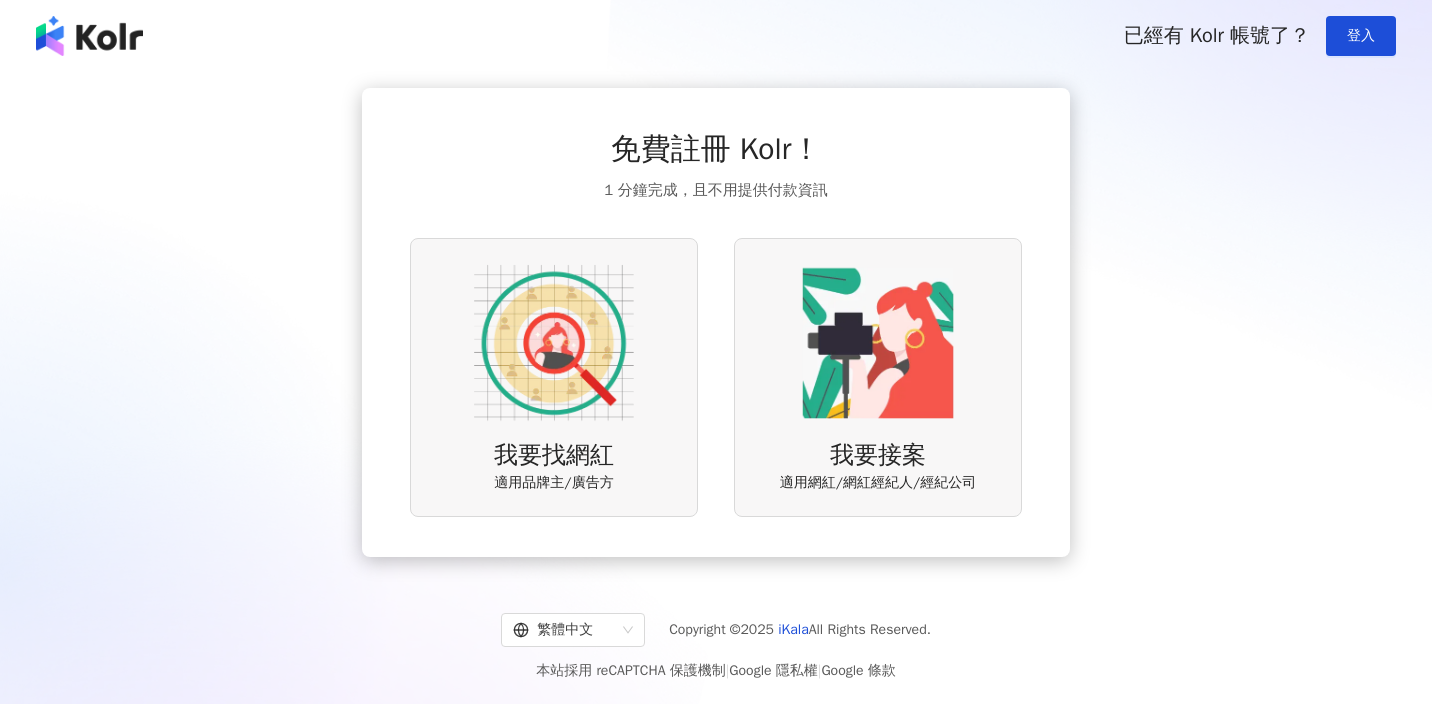 scroll, scrollTop: 0, scrollLeft: 0, axis: both 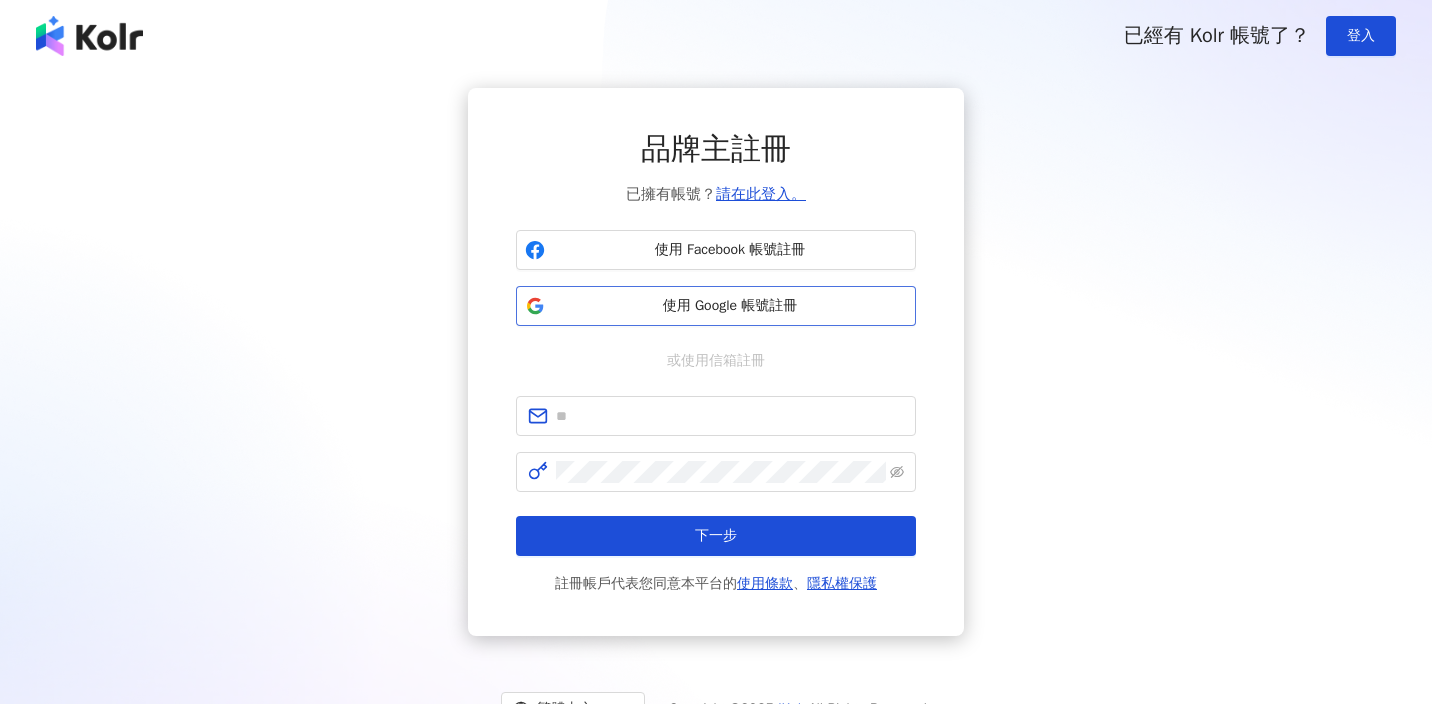 click on "使用 Google 帳號註冊" at bounding box center (730, 306) 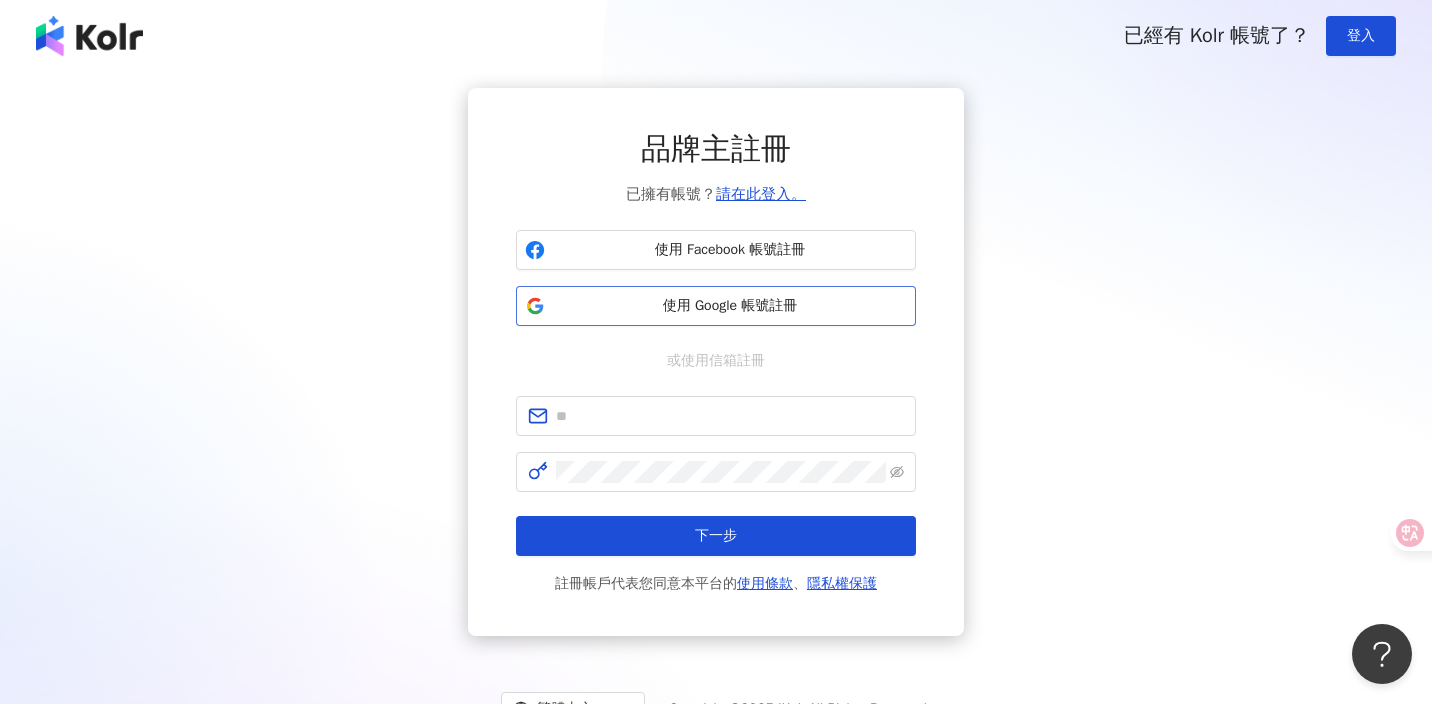 scroll, scrollTop: 0, scrollLeft: 0, axis: both 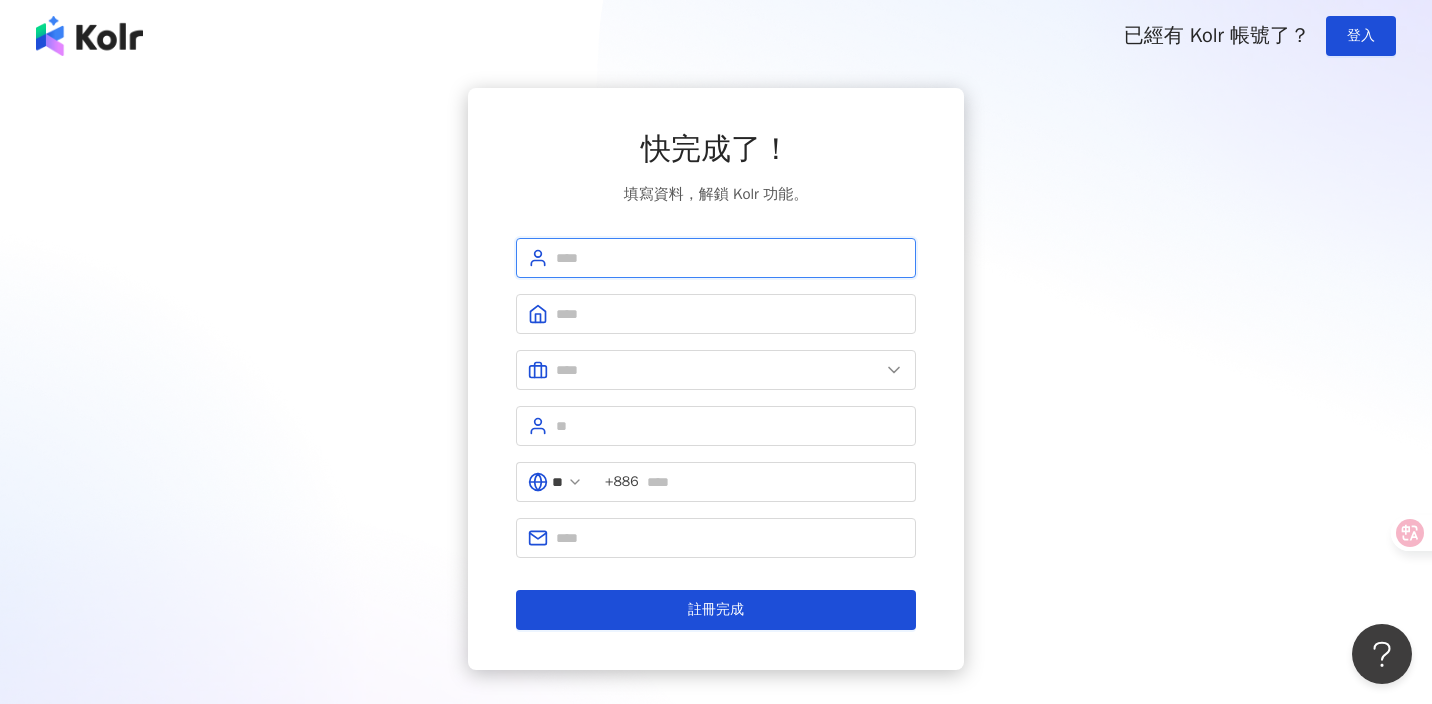 click at bounding box center (730, 258) 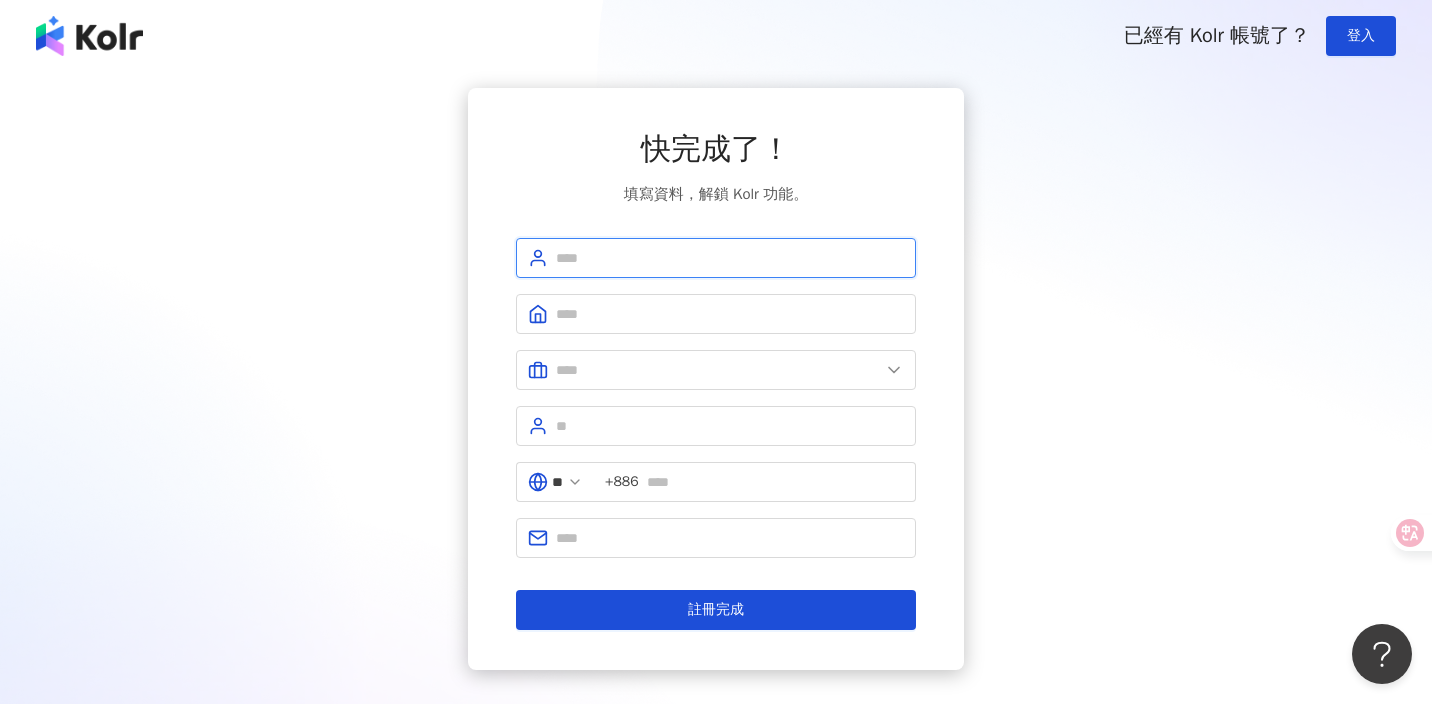 type on "**********" 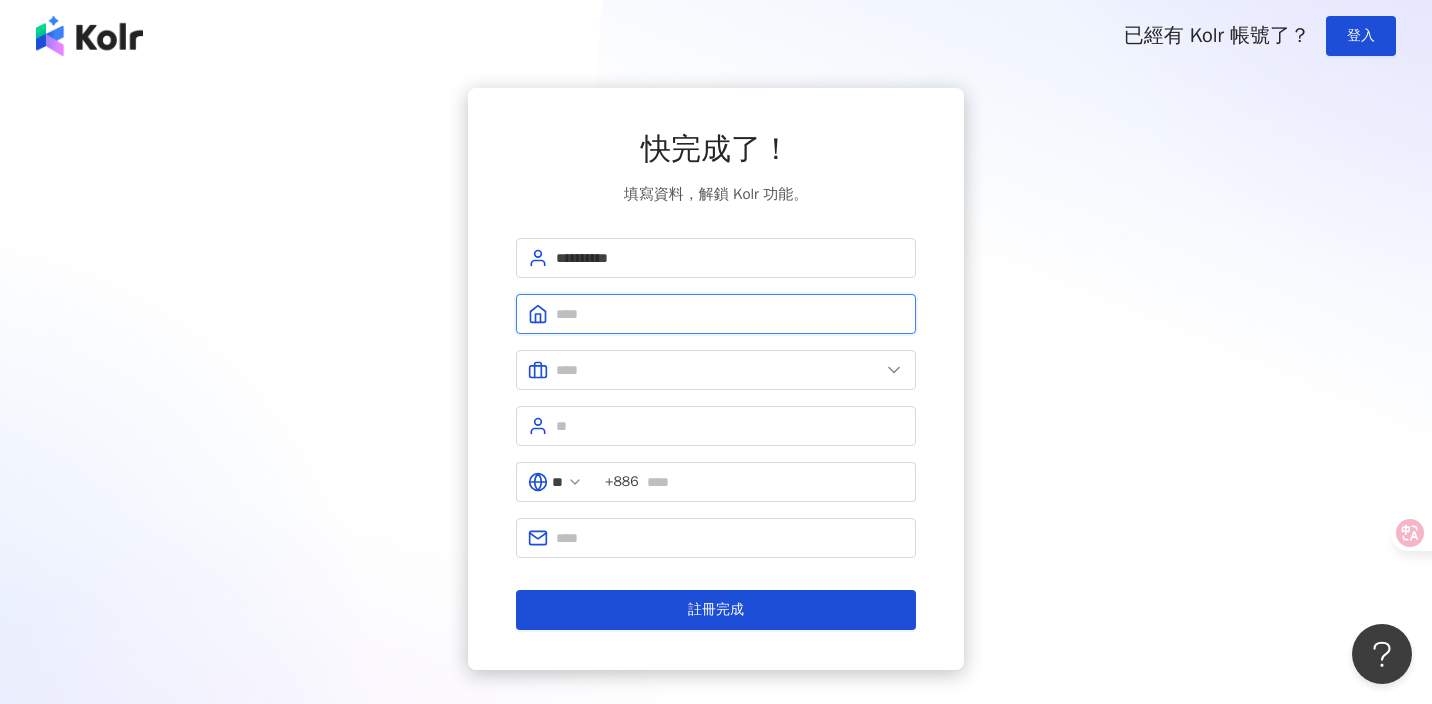 click at bounding box center (730, 314) 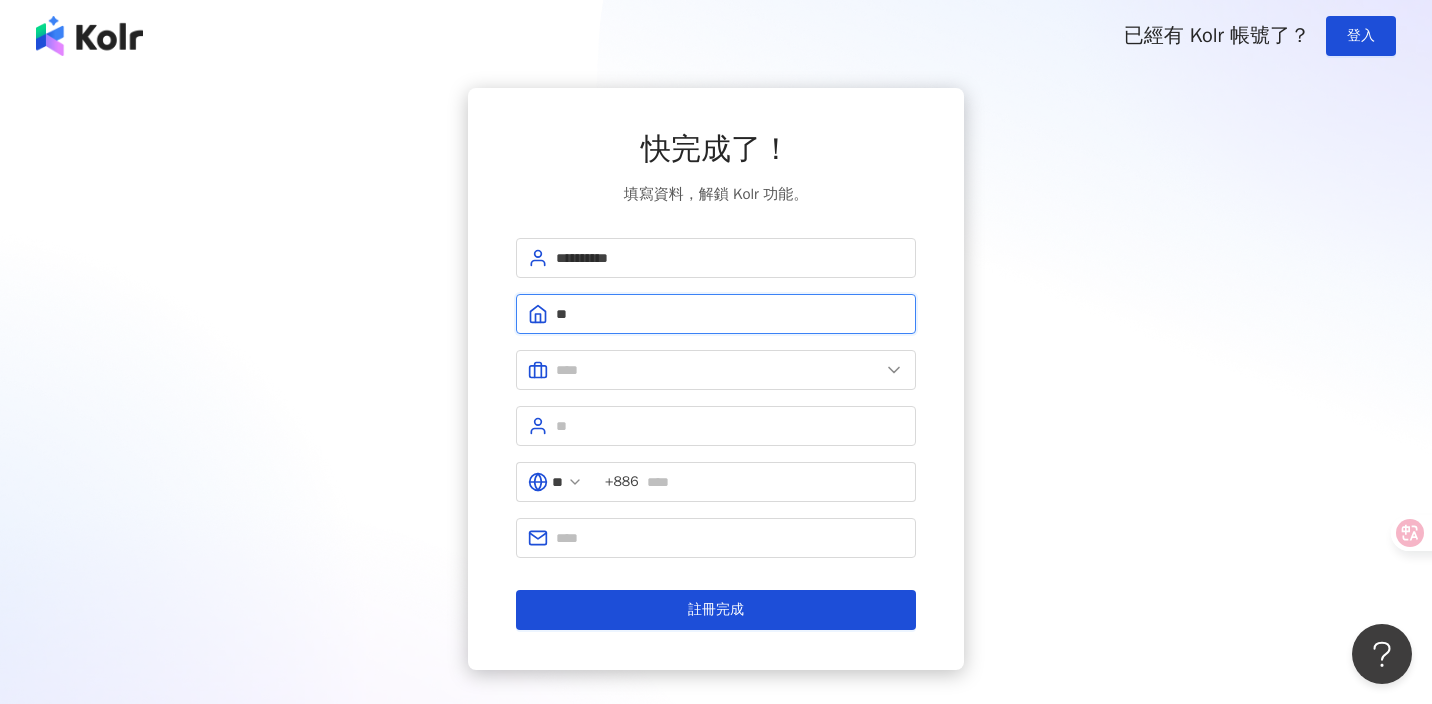 type on "*" 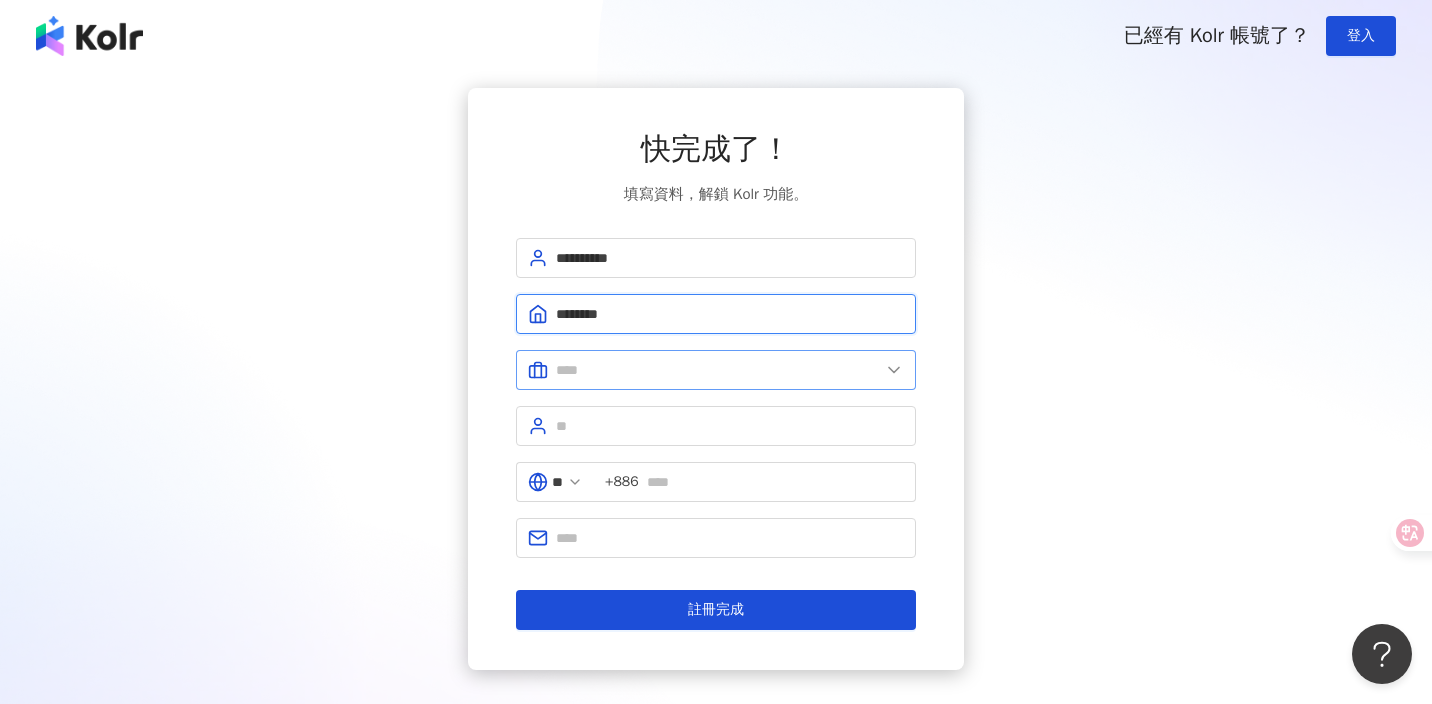 type on "********" 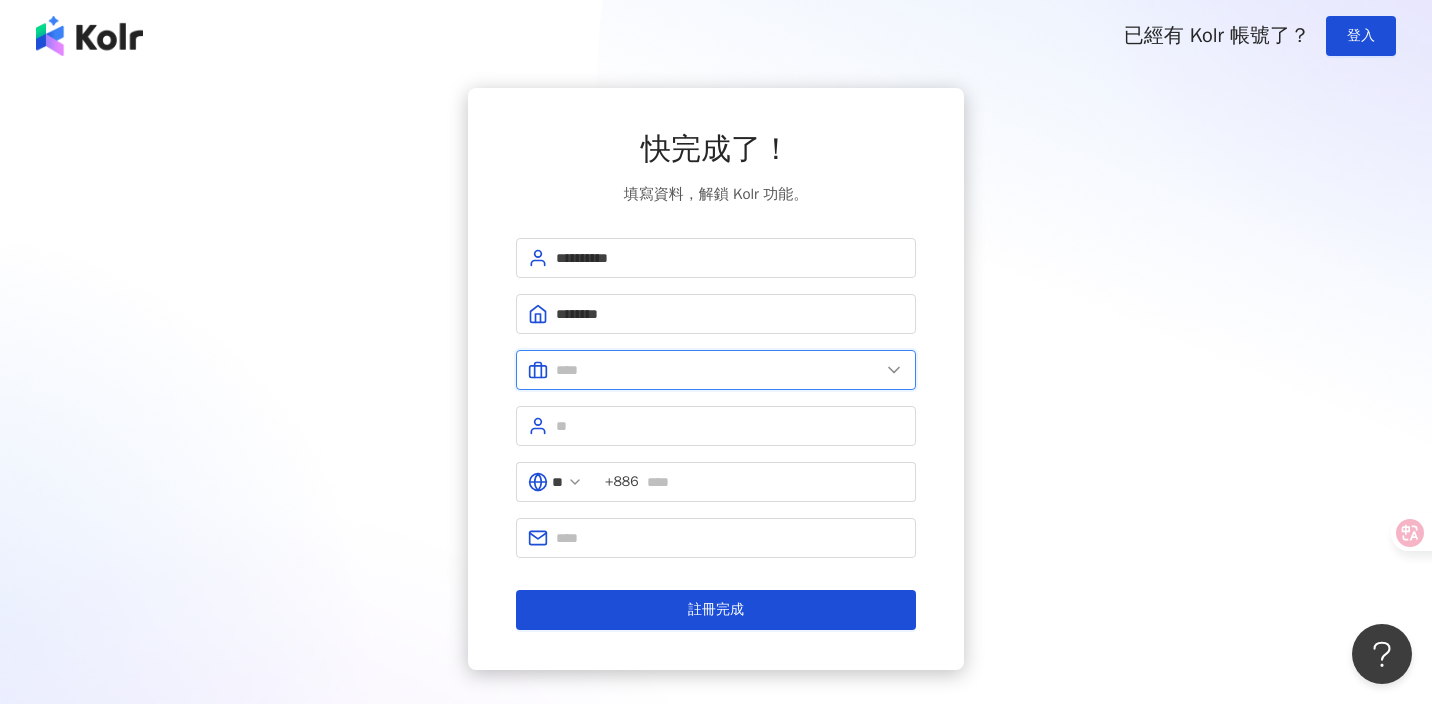click at bounding box center [718, 370] 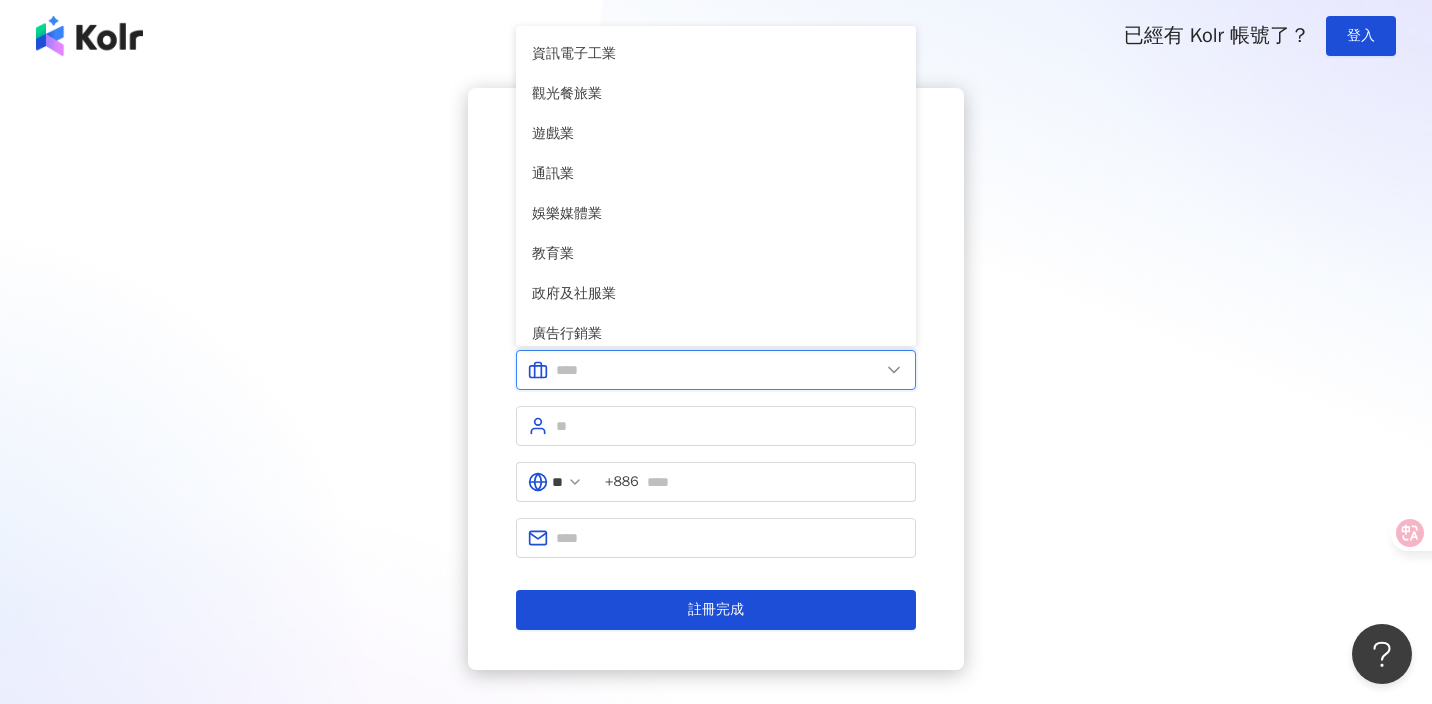 scroll, scrollTop: 408, scrollLeft: 0, axis: vertical 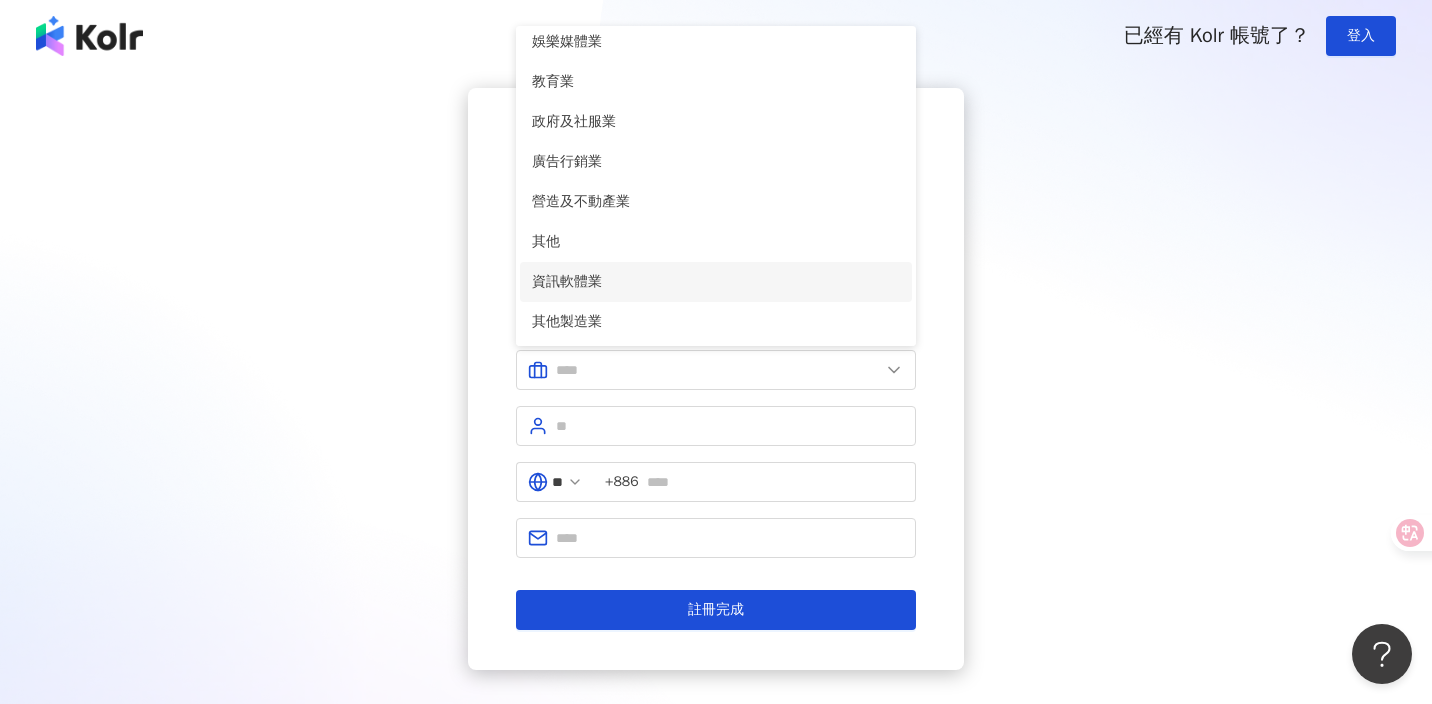 click on "資訊軟體業" at bounding box center [716, 282] 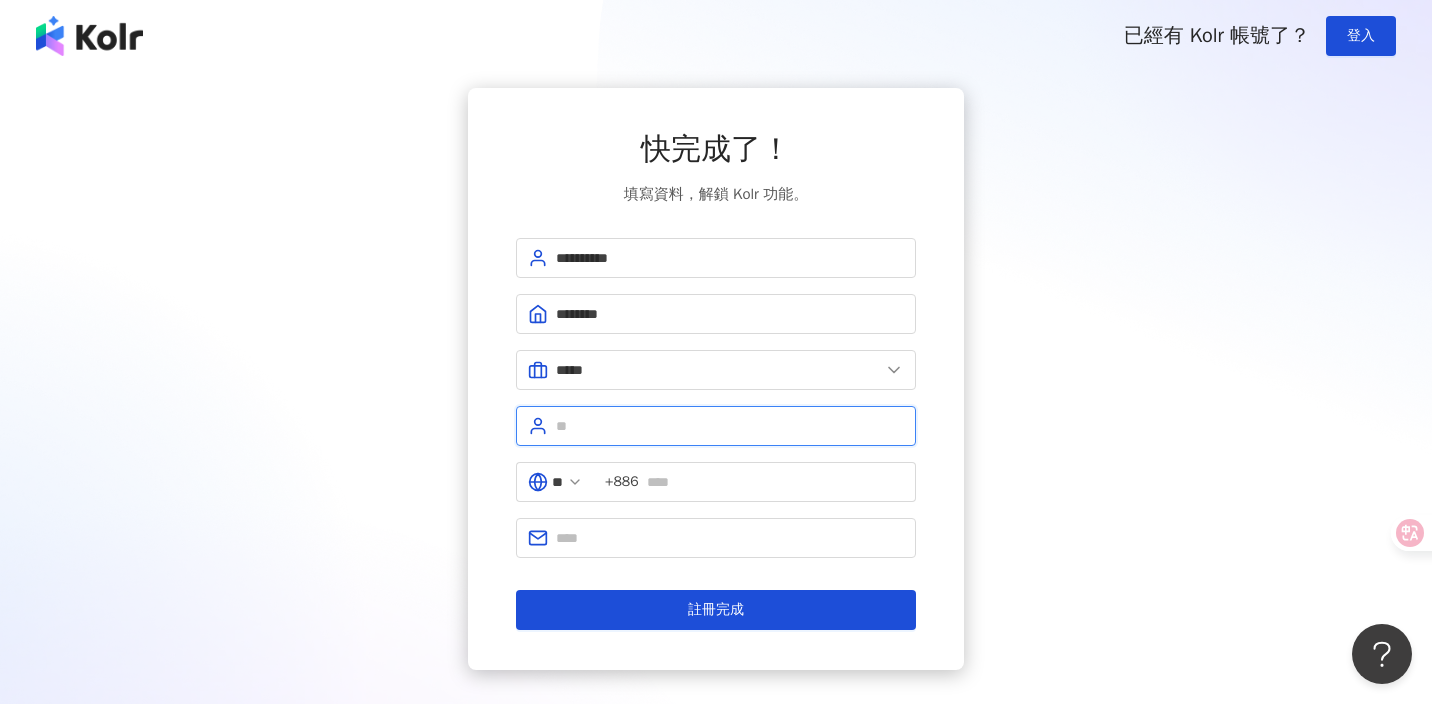 click at bounding box center (730, 426) 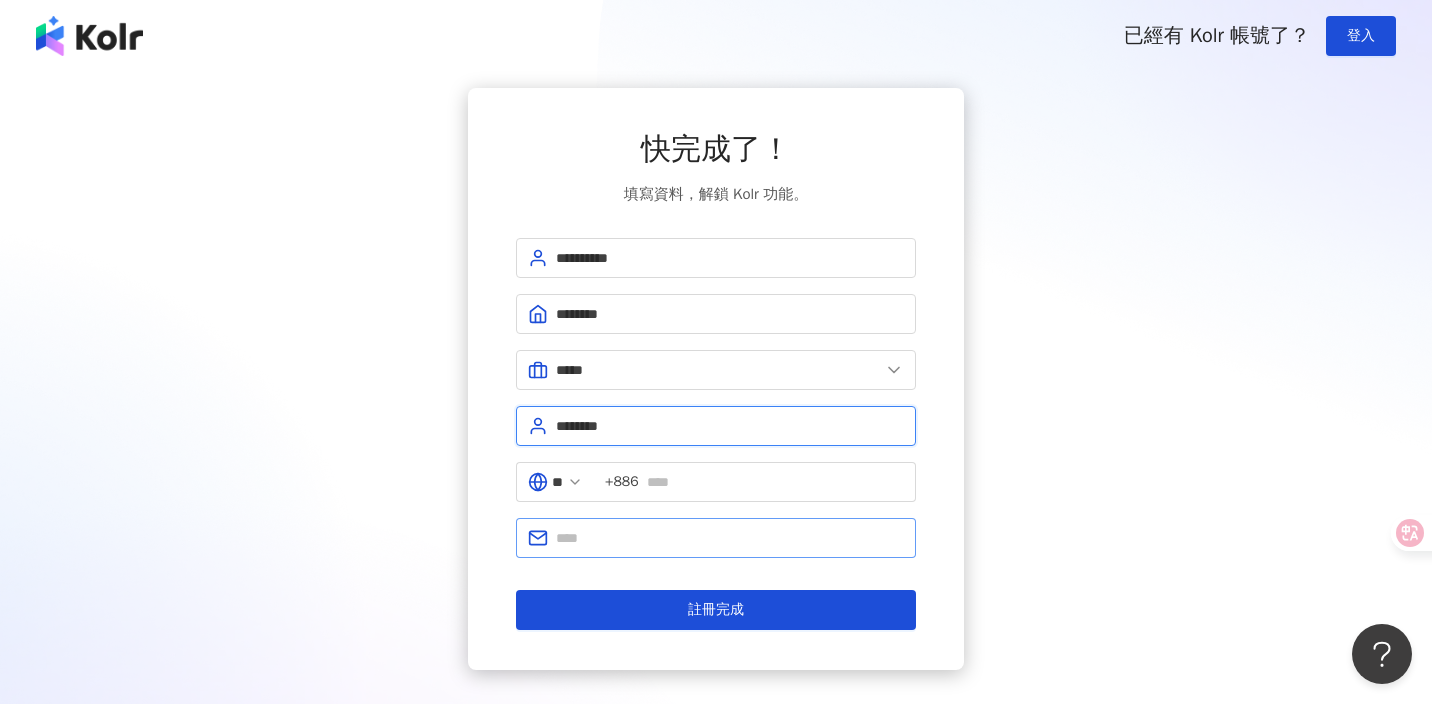 type on "*******" 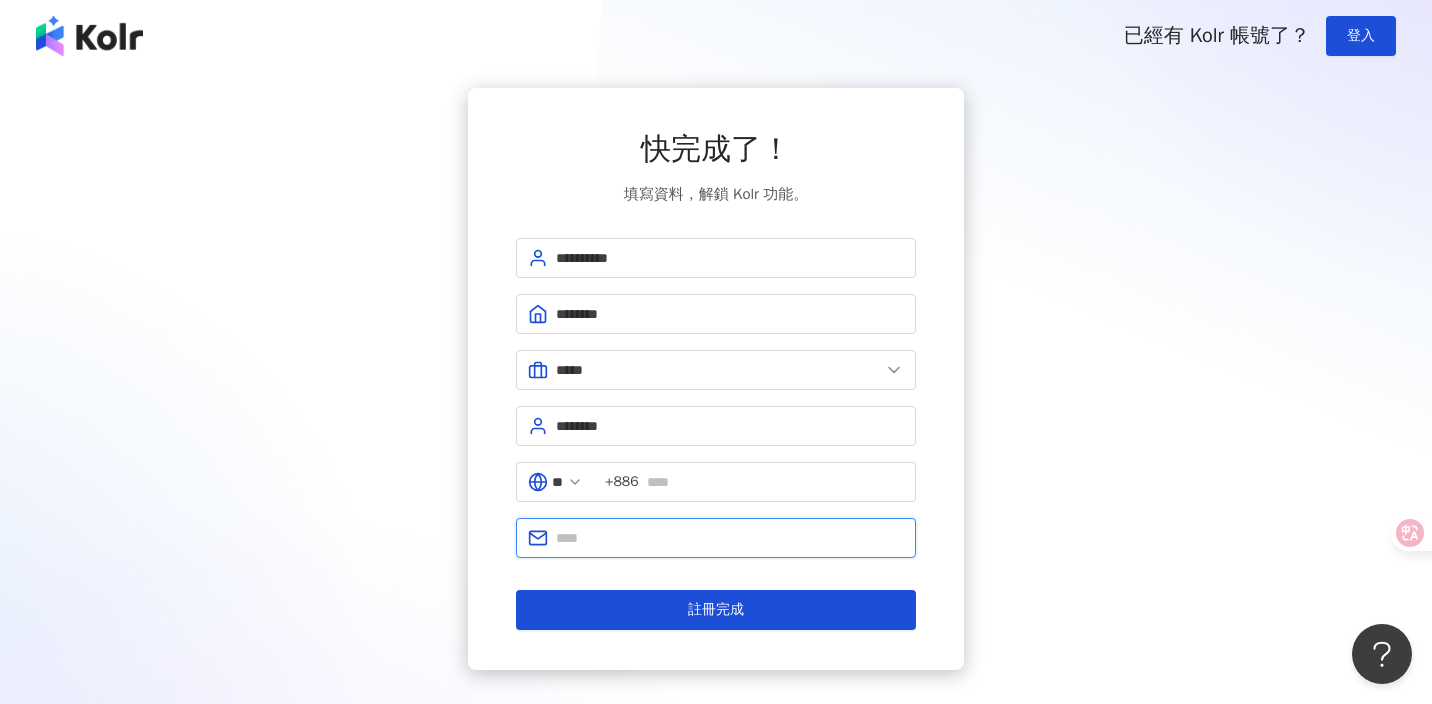 click at bounding box center (730, 538) 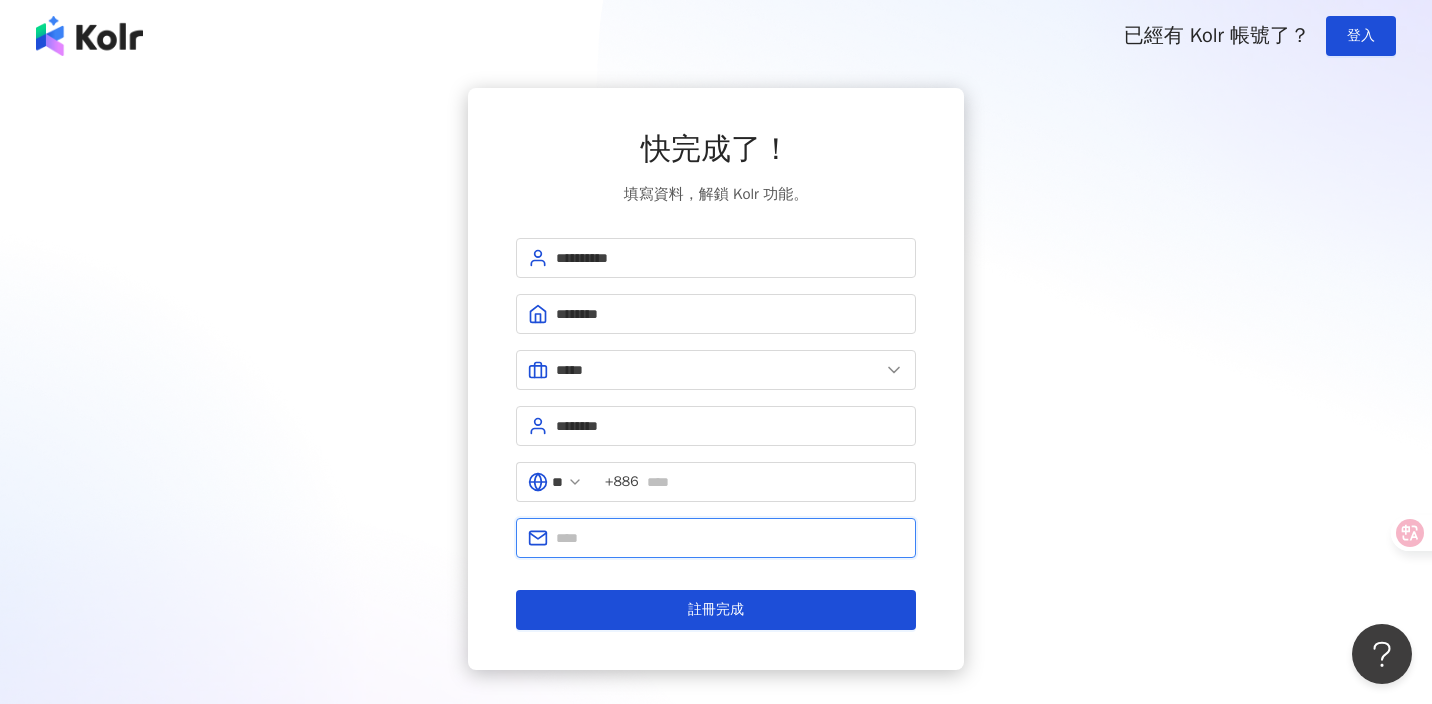 type on "**********" 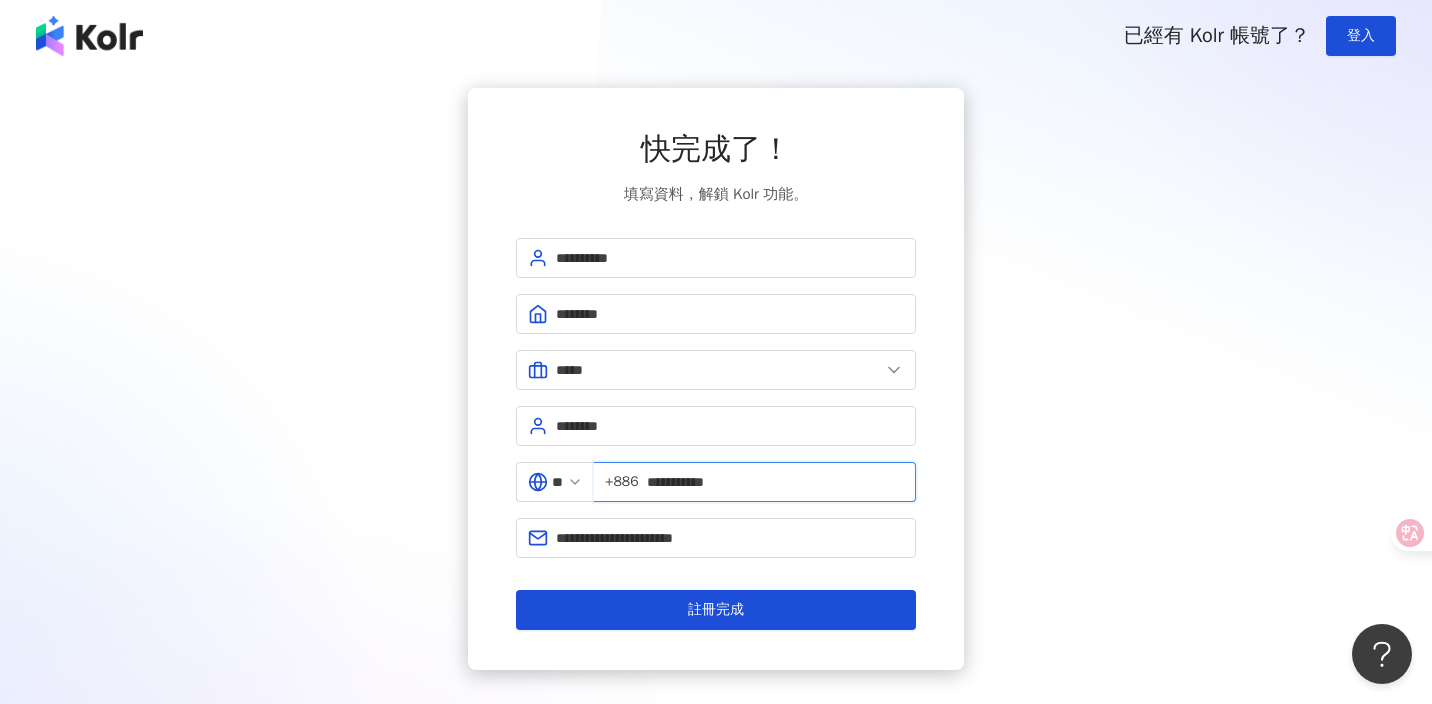 click on "**********" at bounding box center (775, 482) 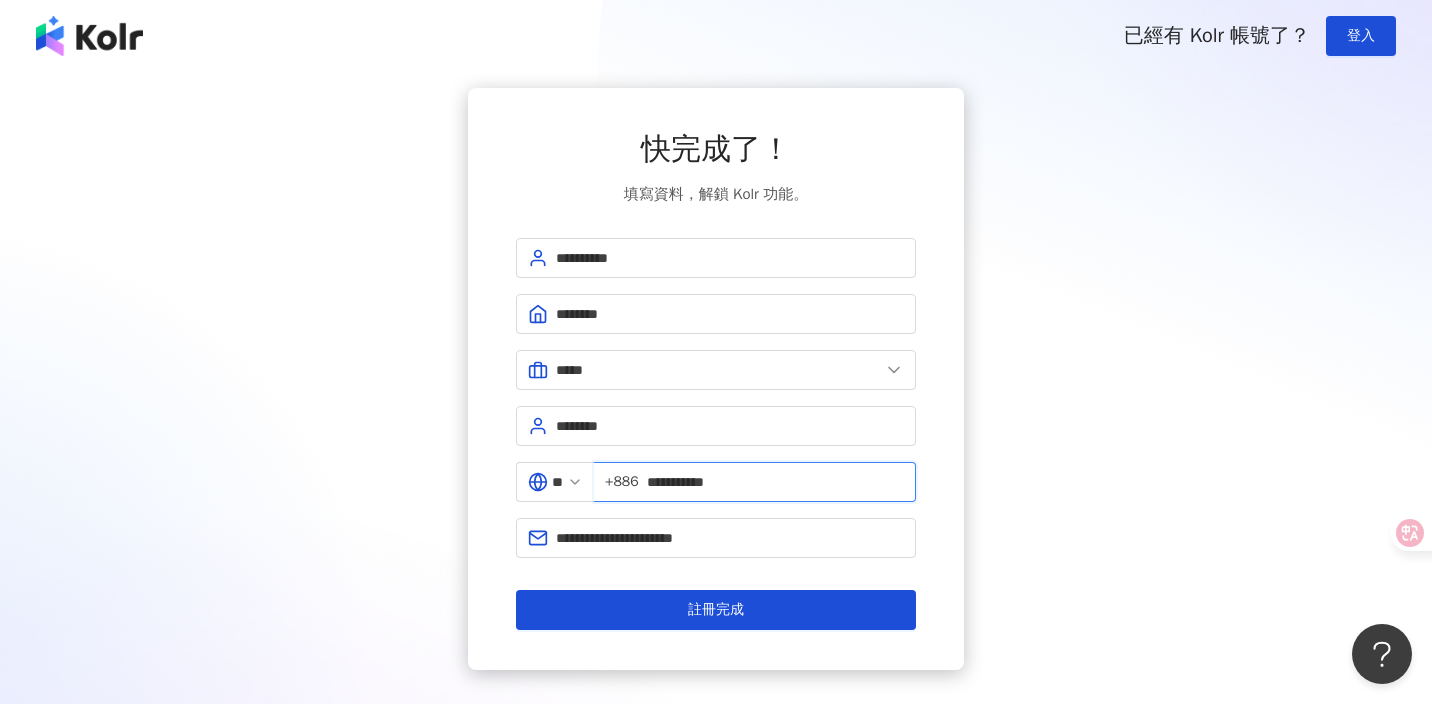 drag, startPoint x: 764, startPoint y: 484, endPoint x: 658, endPoint y: 480, distance: 106.07545 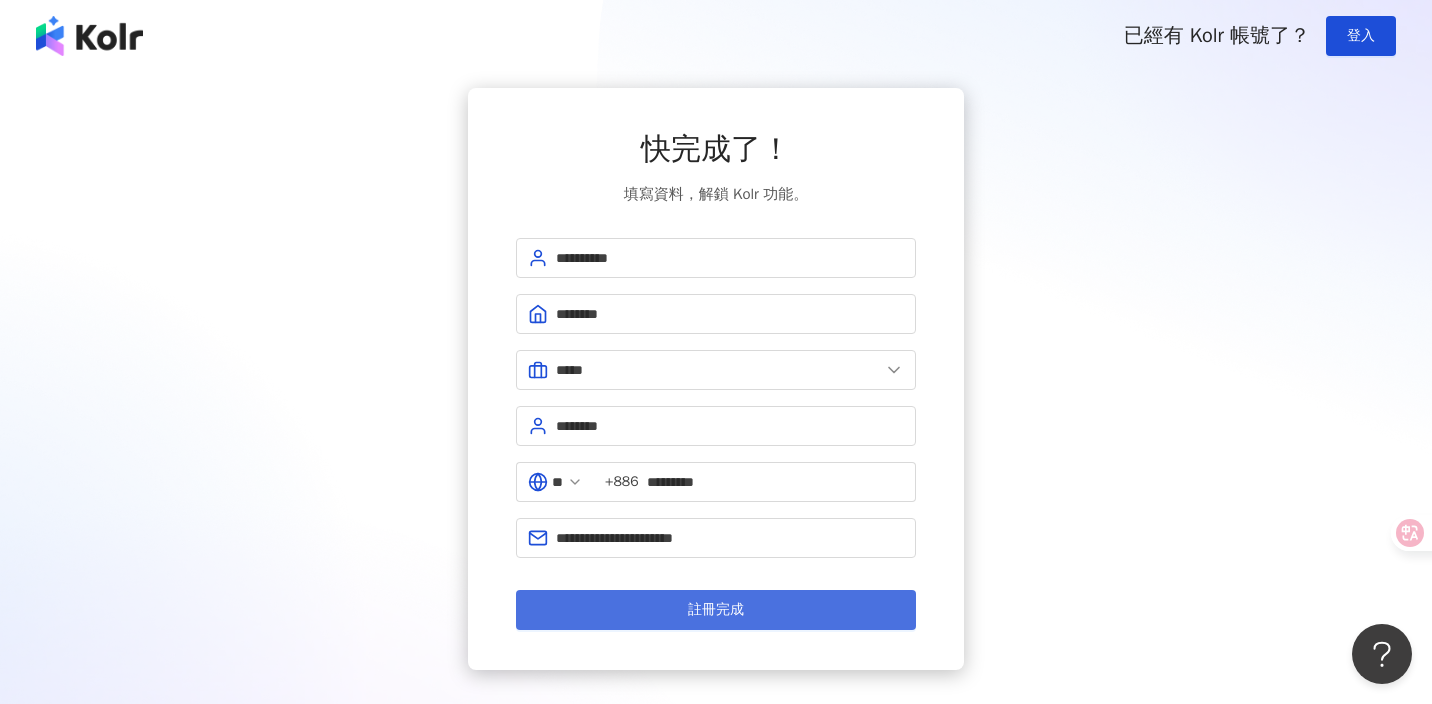 click on "註冊完成" at bounding box center (716, 610) 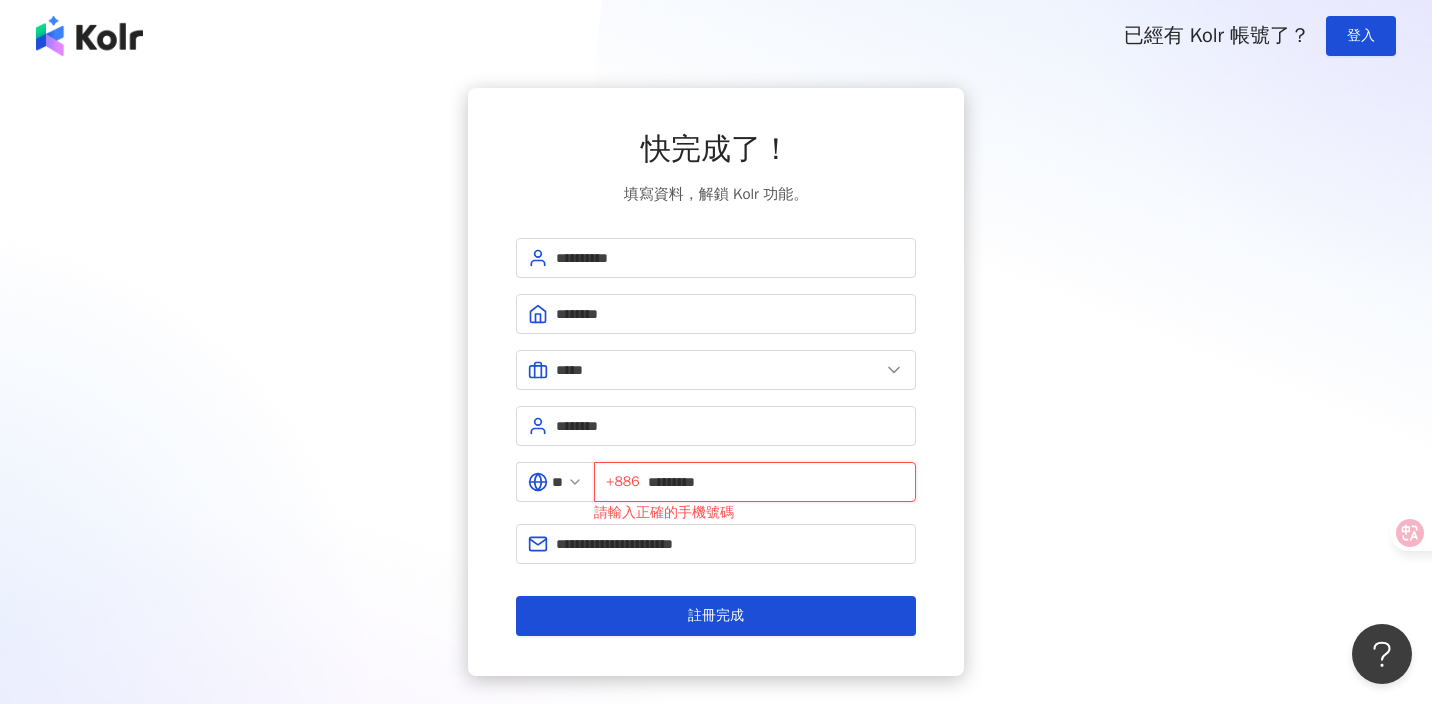 click on "*********" at bounding box center (776, 482) 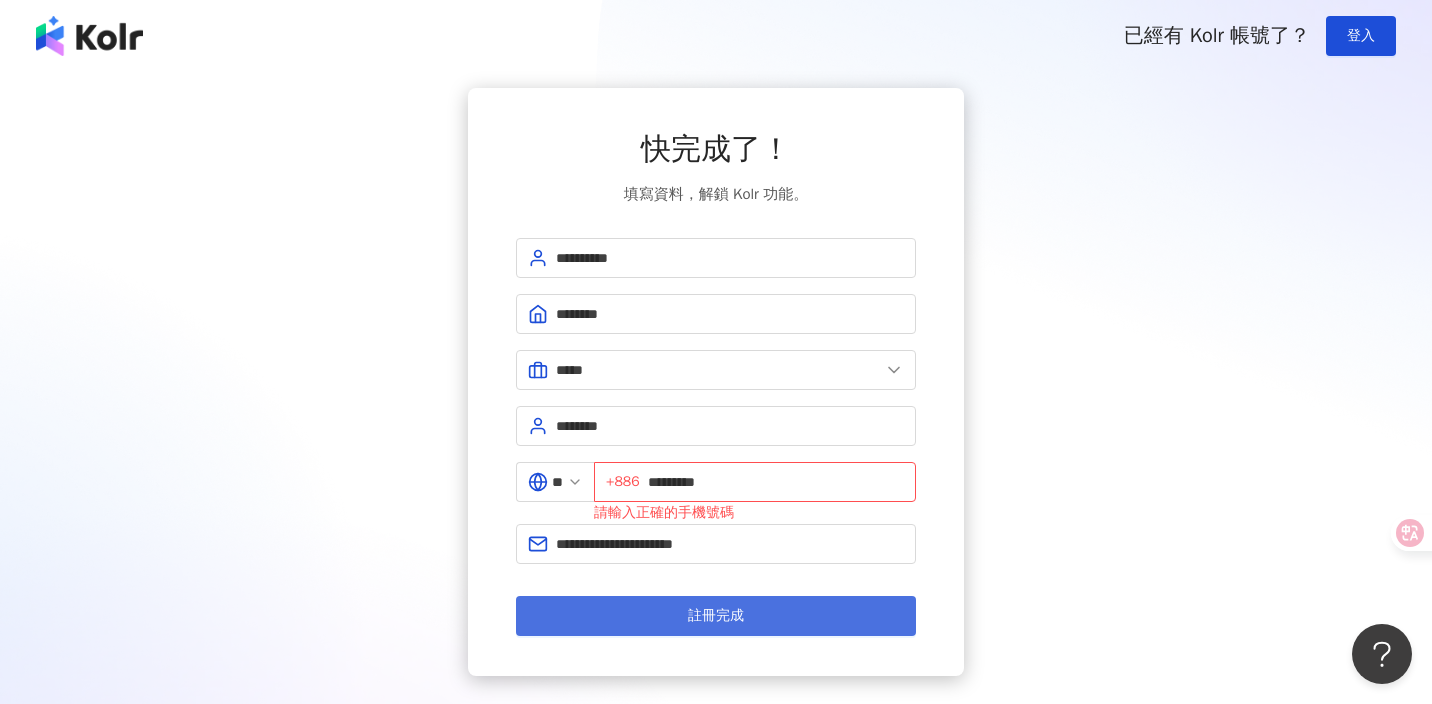click on "註冊完成" at bounding box center [716, 616] 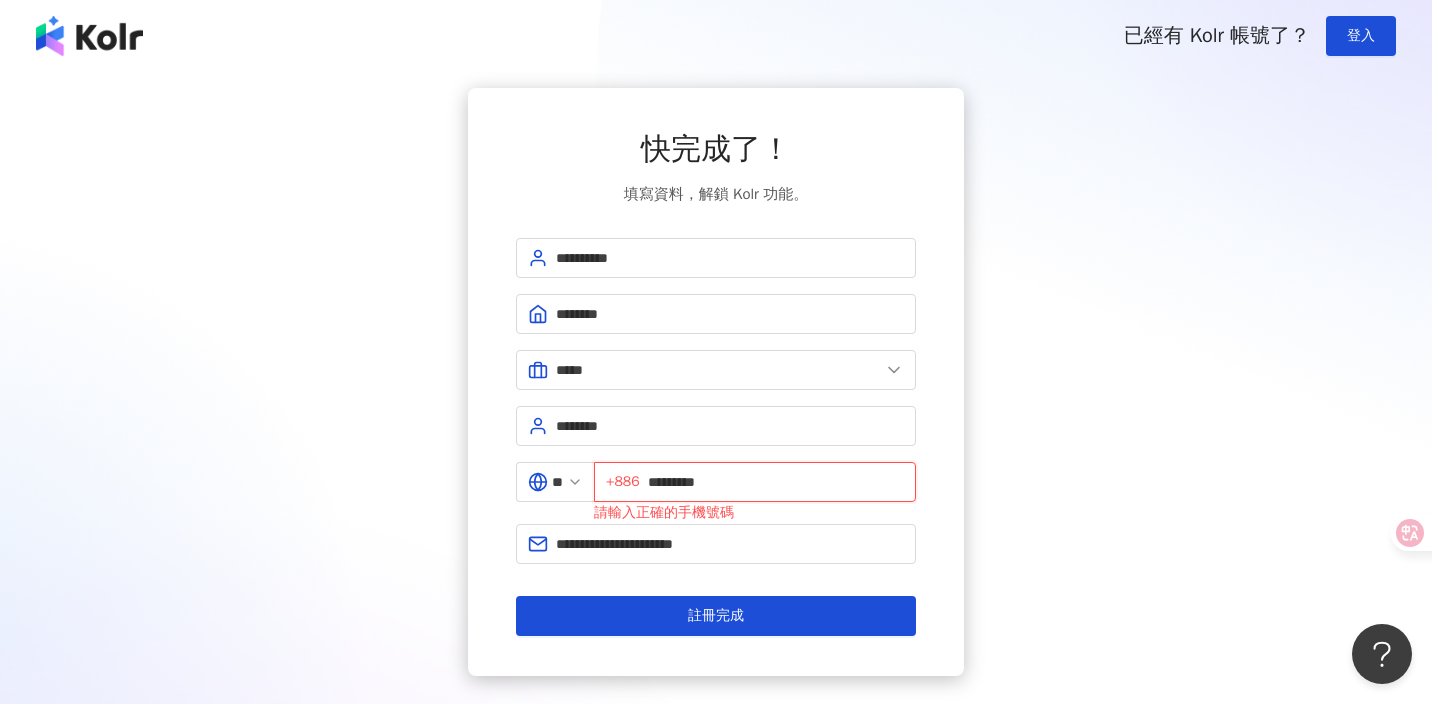 click on "*********" at bounding box center (776, 482) 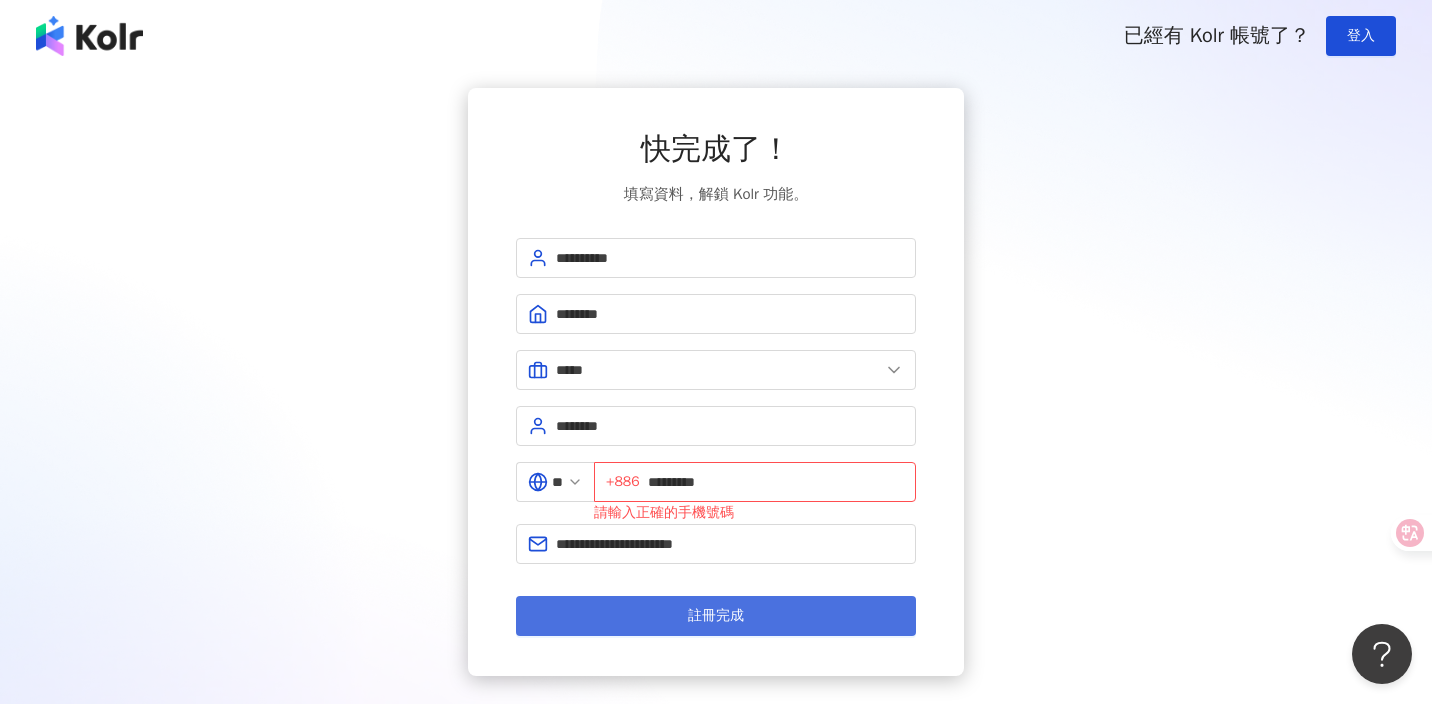 click on "註冊完成" at bounding box center (716, 616) 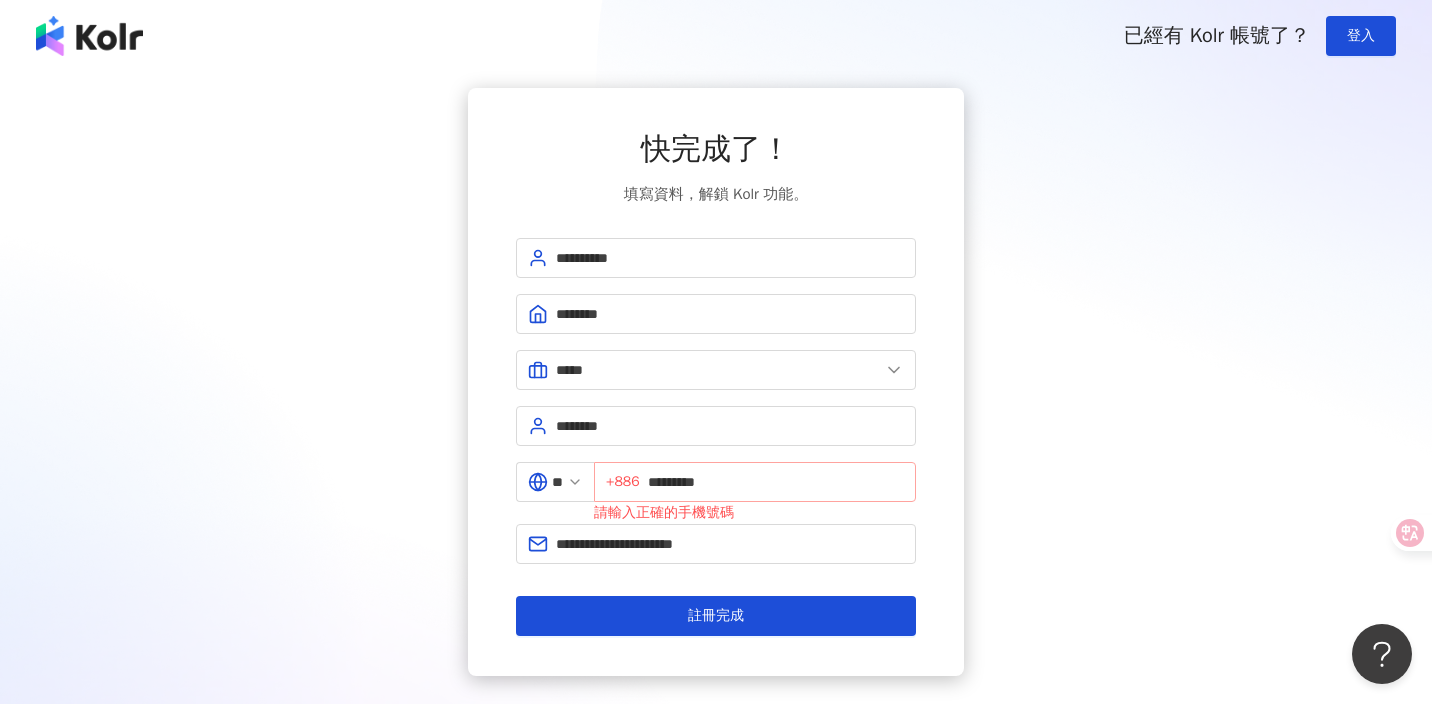 click on "+886" at bounding box center [623, 482] 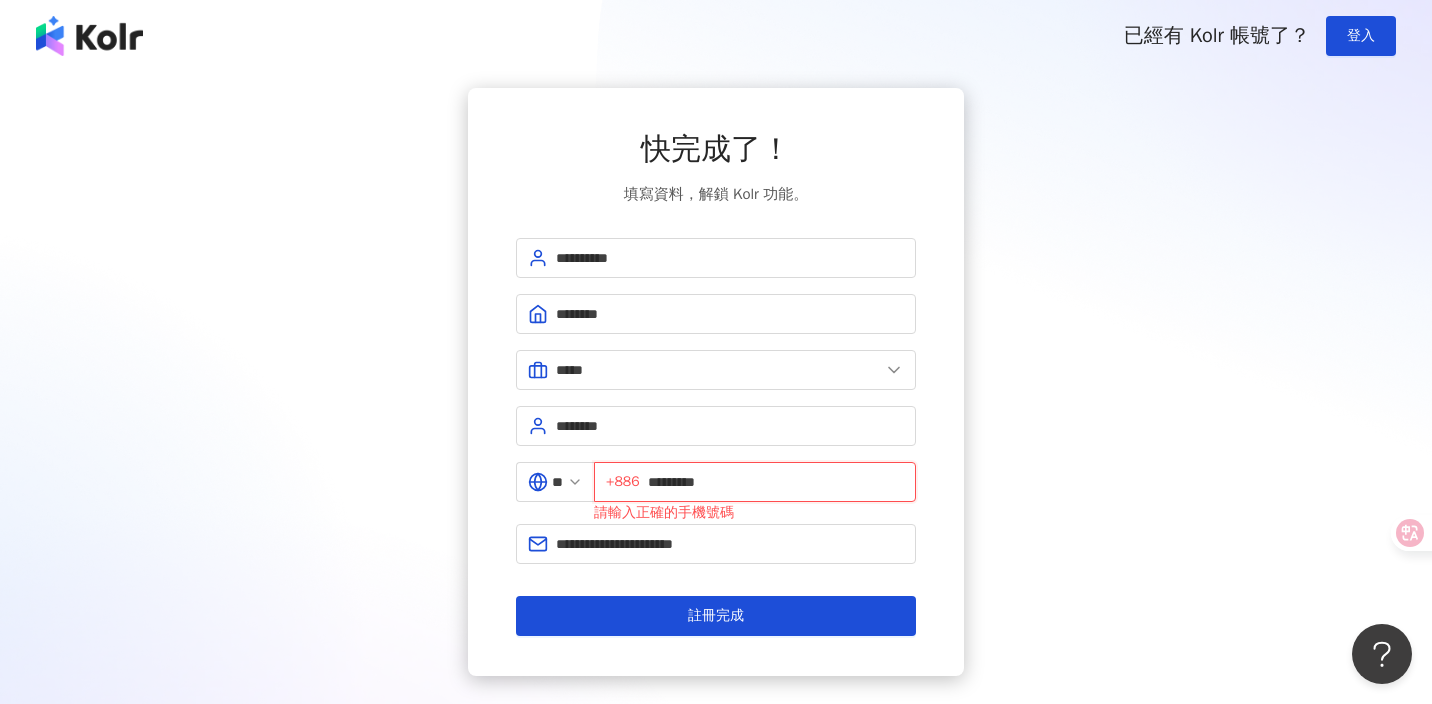 click on "*********" at bounding box center [776, 482] 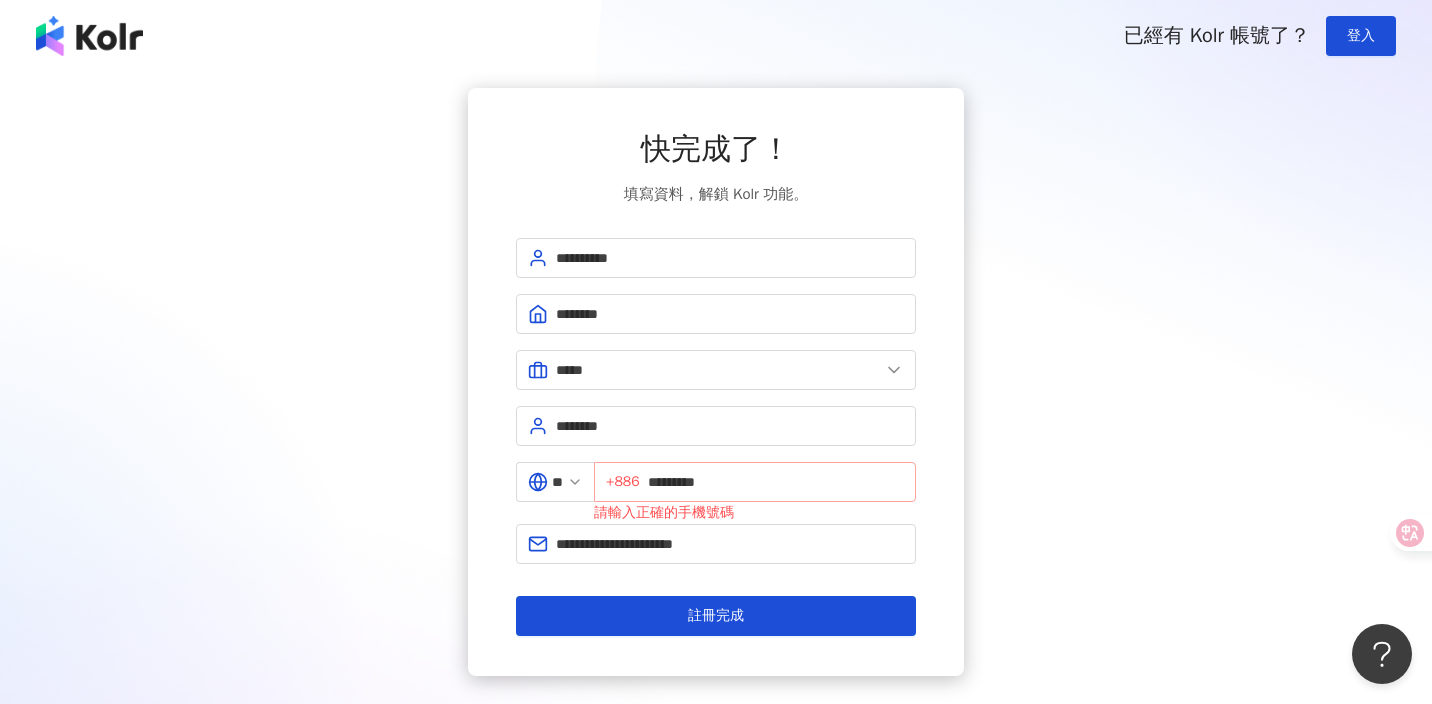 click on "+886 *********" at bounding box center (755, 482) 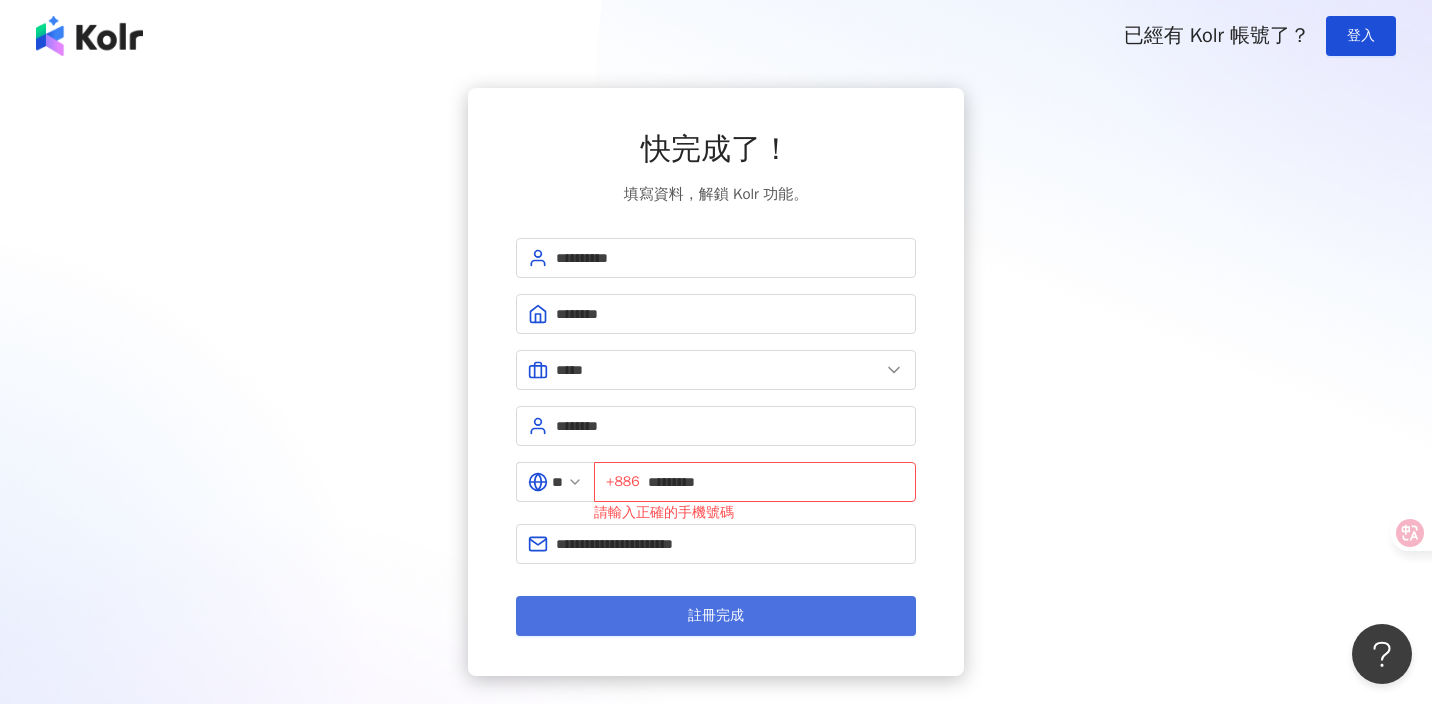 click on "註冊完成" at bounding box center [716, 616] 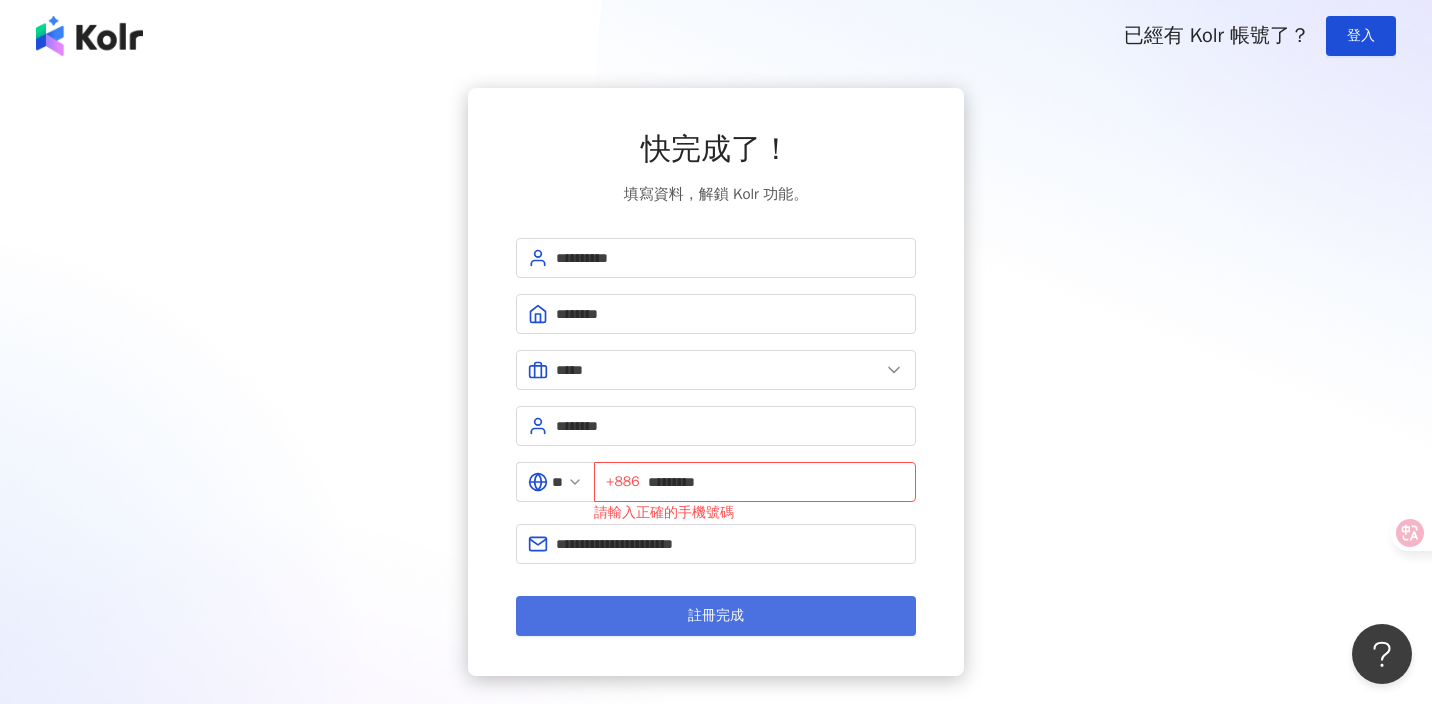click on "註冊完成" at bounding box center (716, 616) 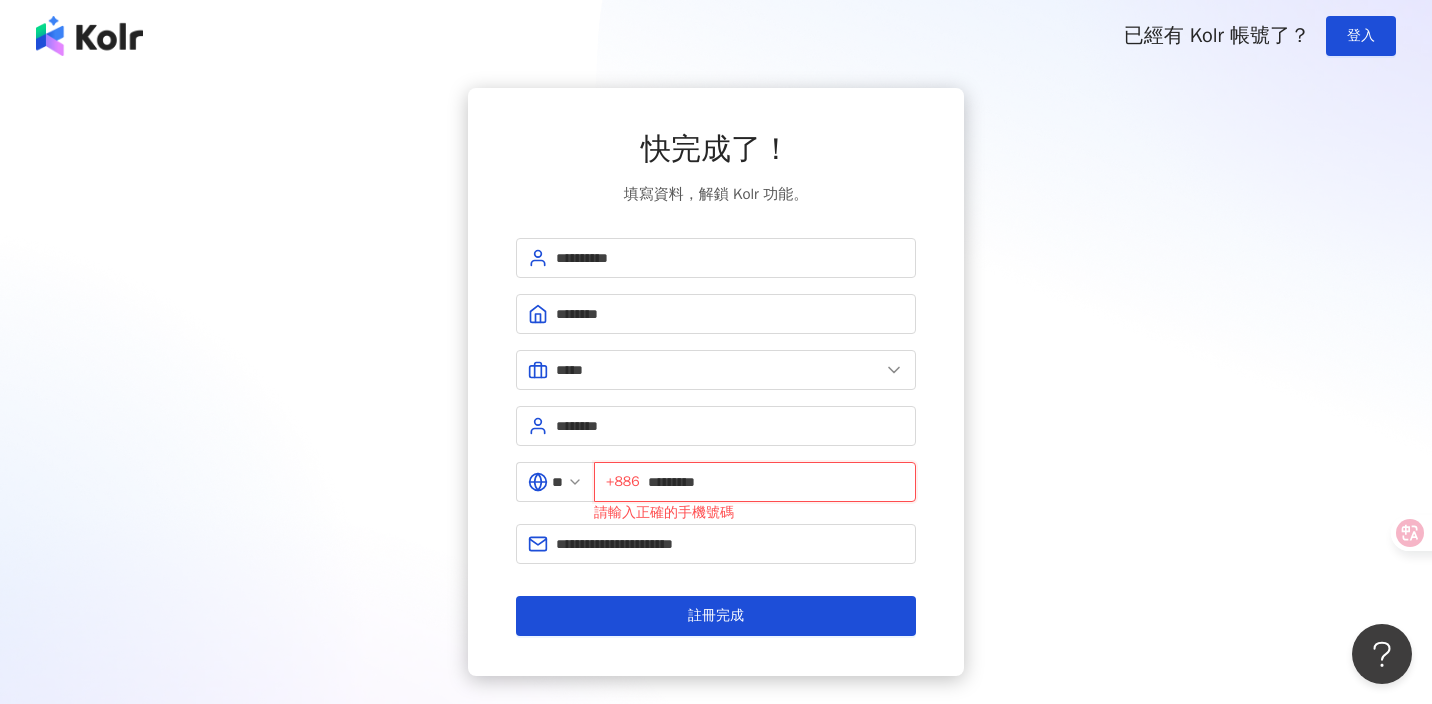 click on "*********" at bounding box center [776, 482] 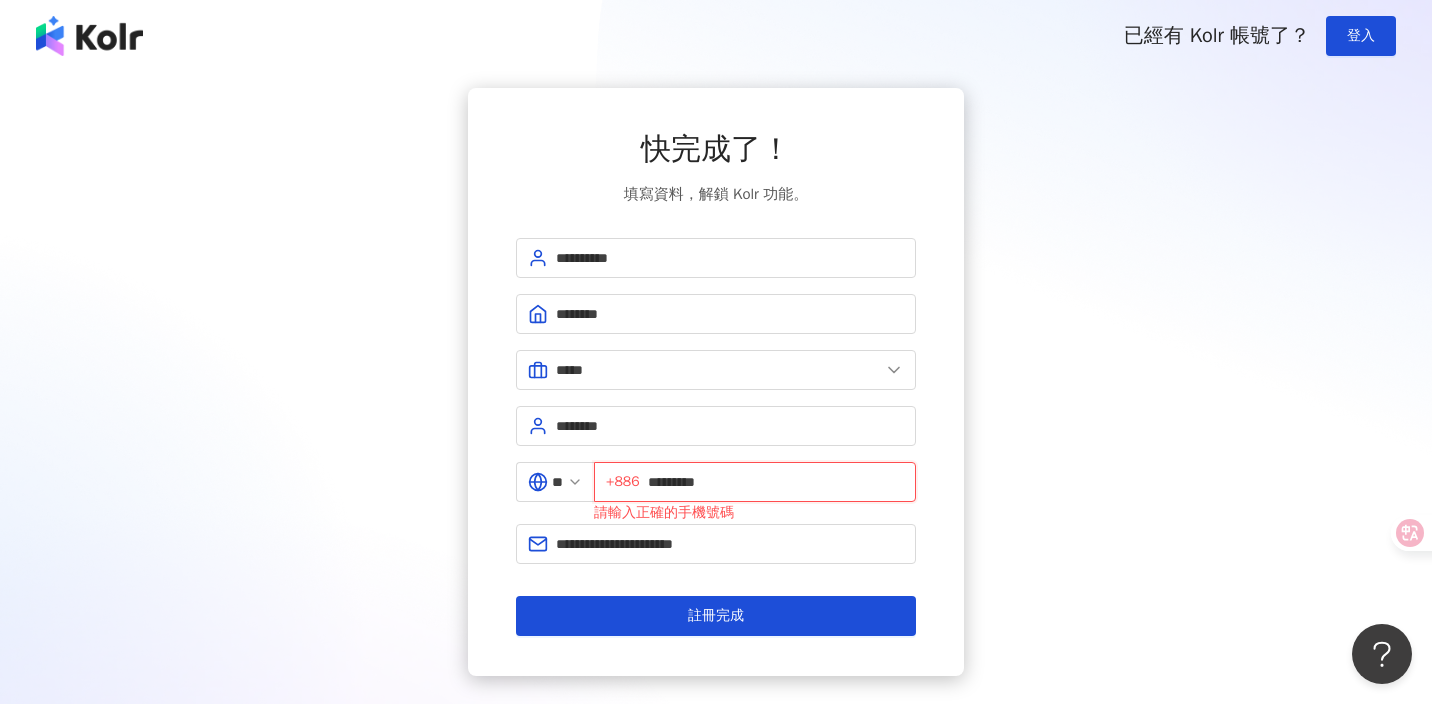 click on "*********" at bounding box center (776, 482) 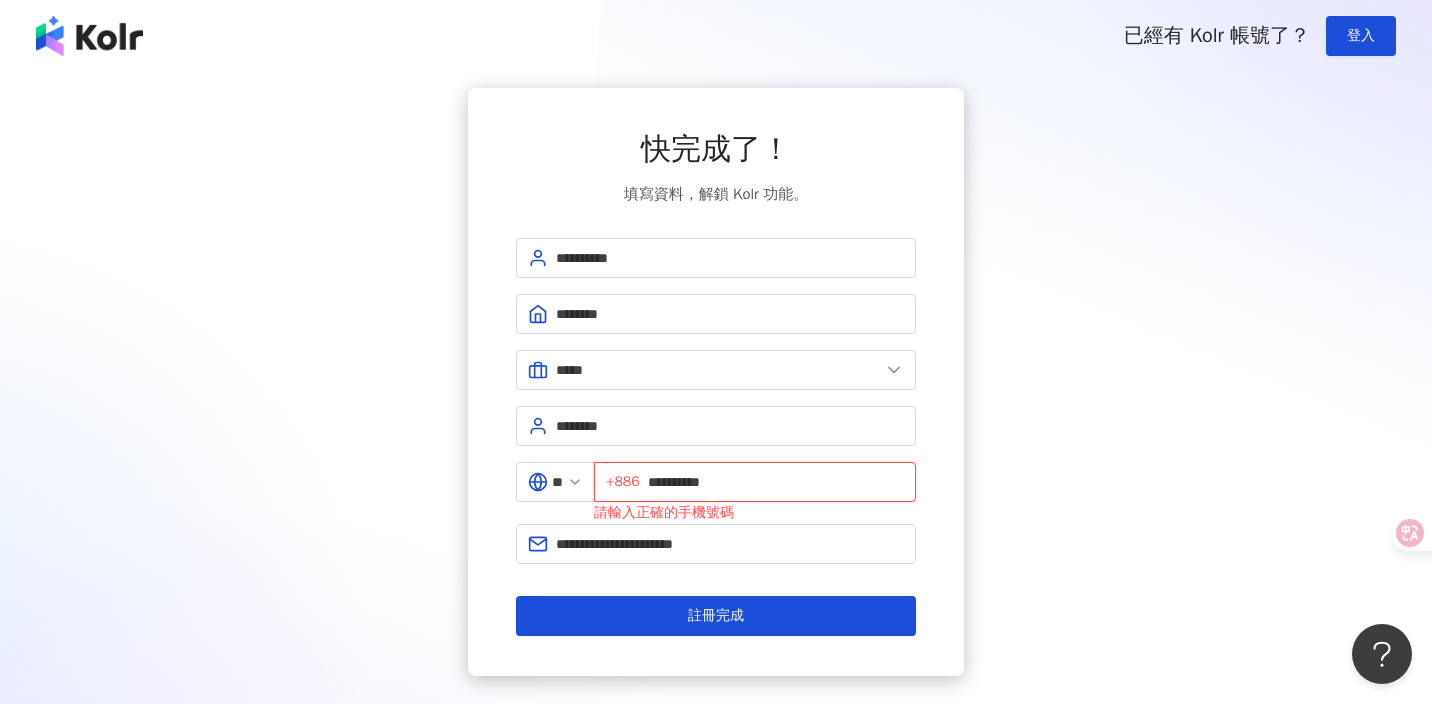 type on "**********" 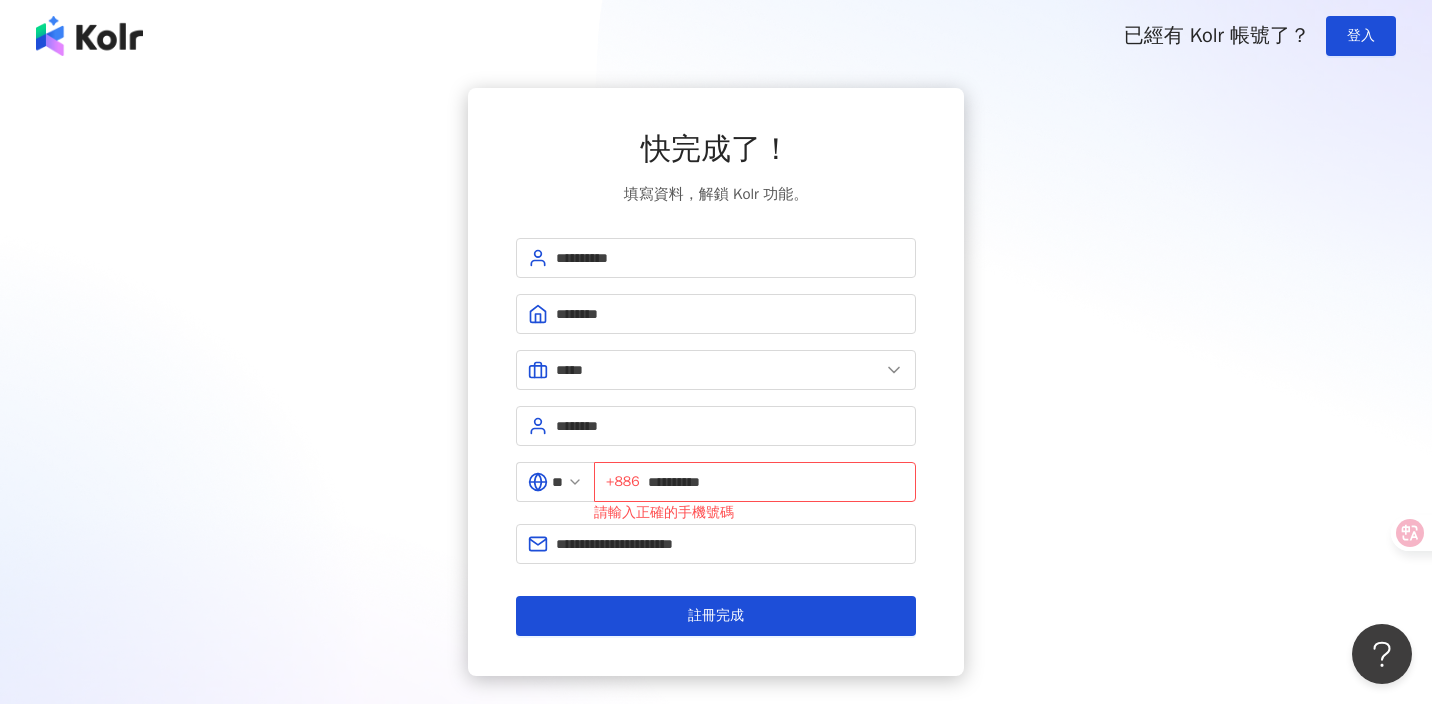 click on "請輸入正確的手機號碼" at bounding box center (755, 513) 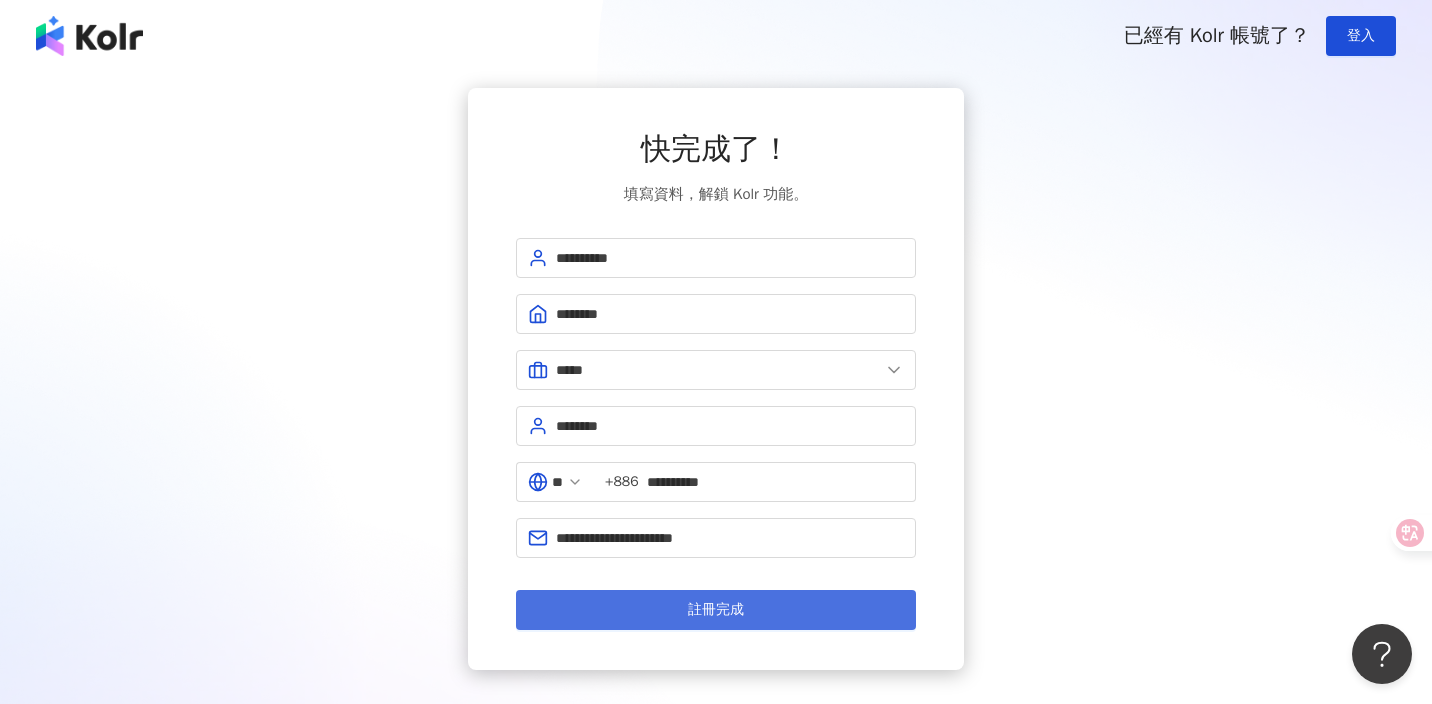 click on "註冊完成" at bounding box center (716, 610) 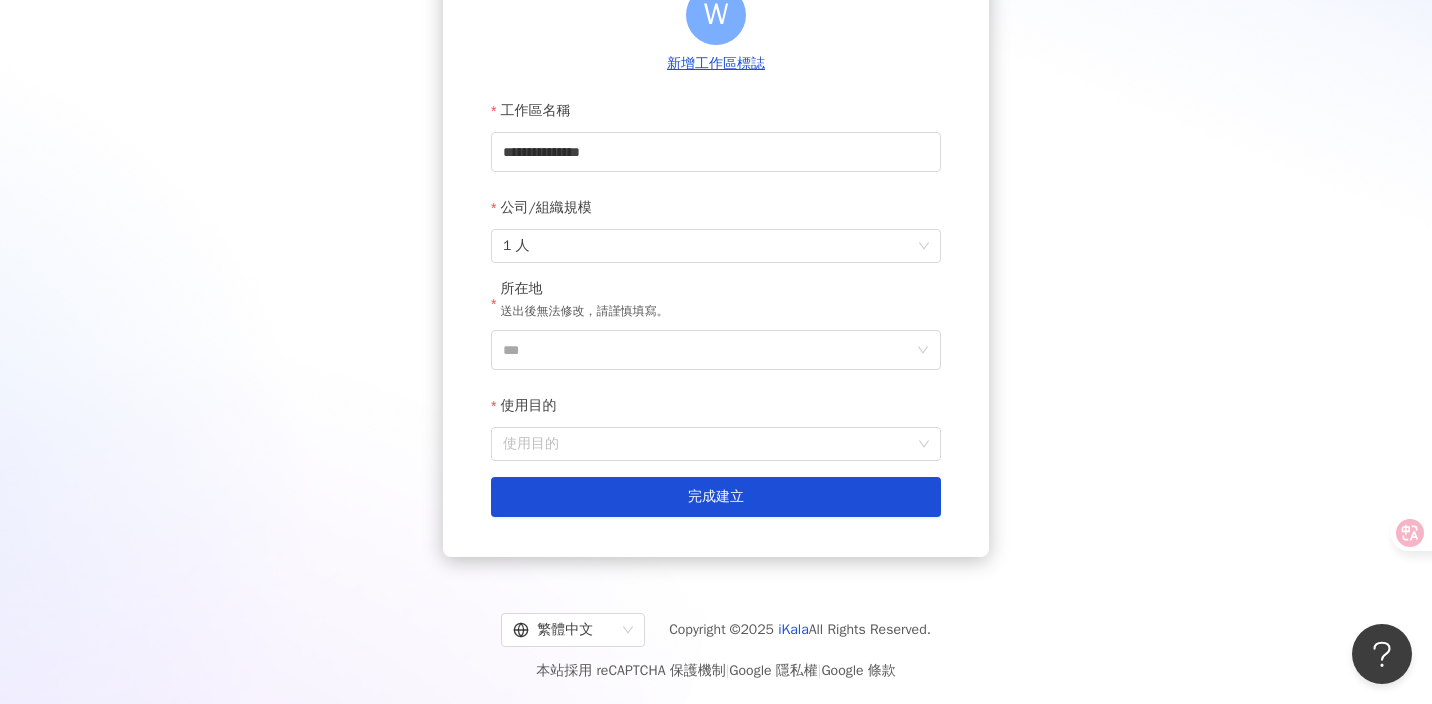 scroll, scrollTop: 242, scrollLeft: 0, axis: vertical 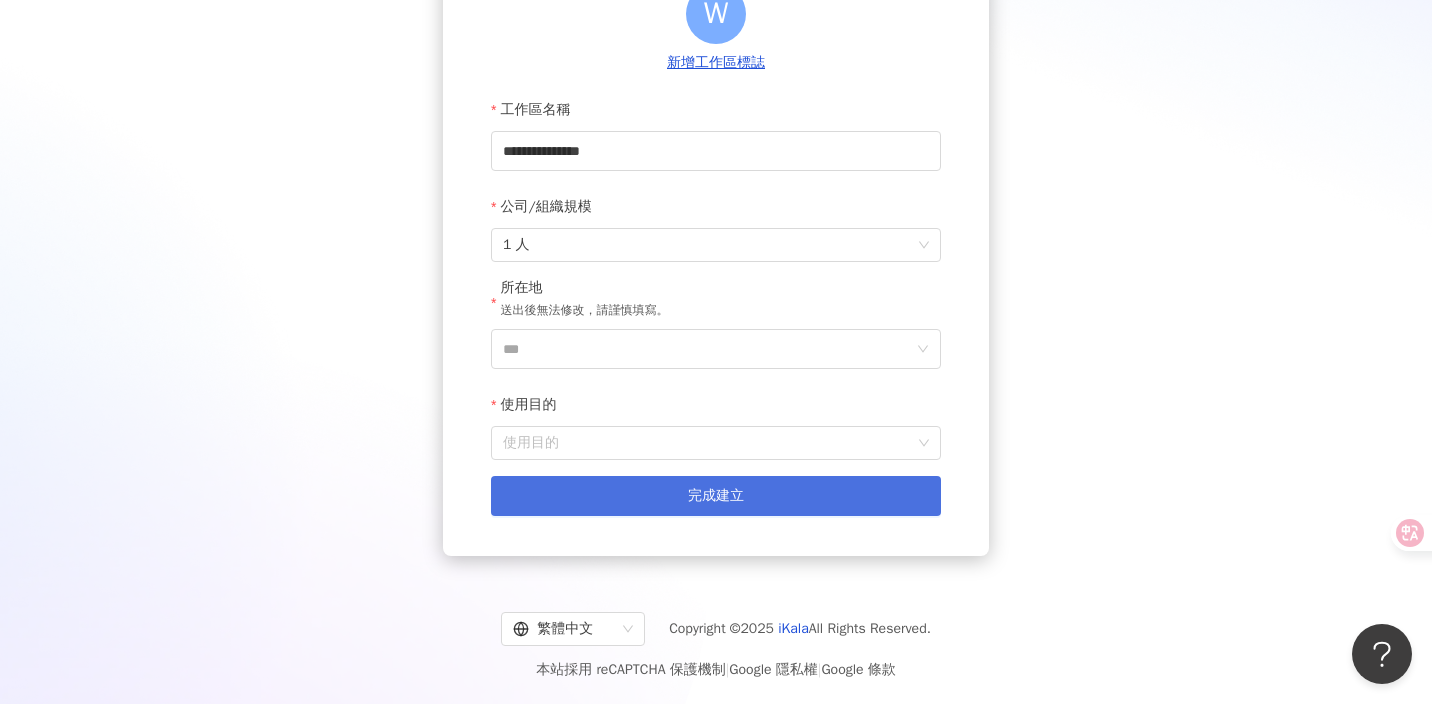 click on "完成建立" at bounding box center [716, 496] 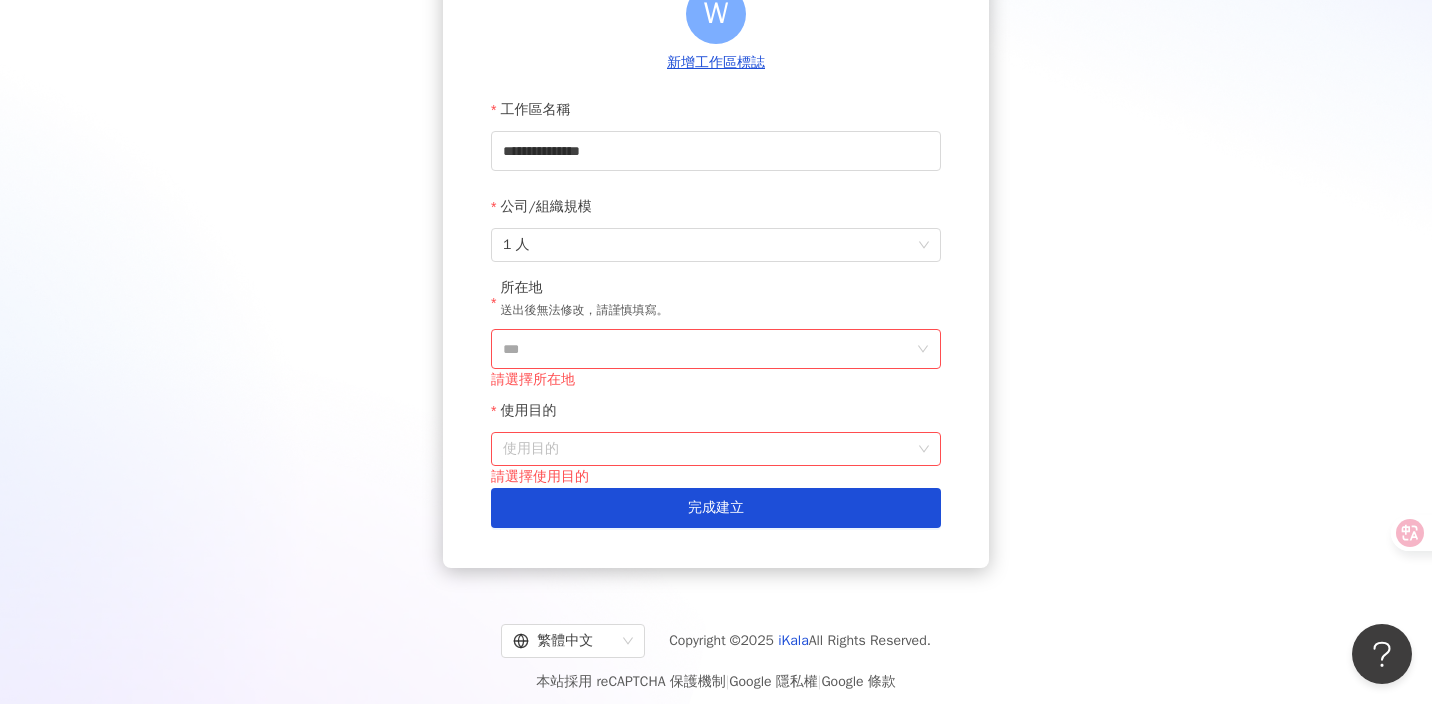 click on "所在地 送出後無法修改，請謹慎填寫。" at bounding box center [716, 303] 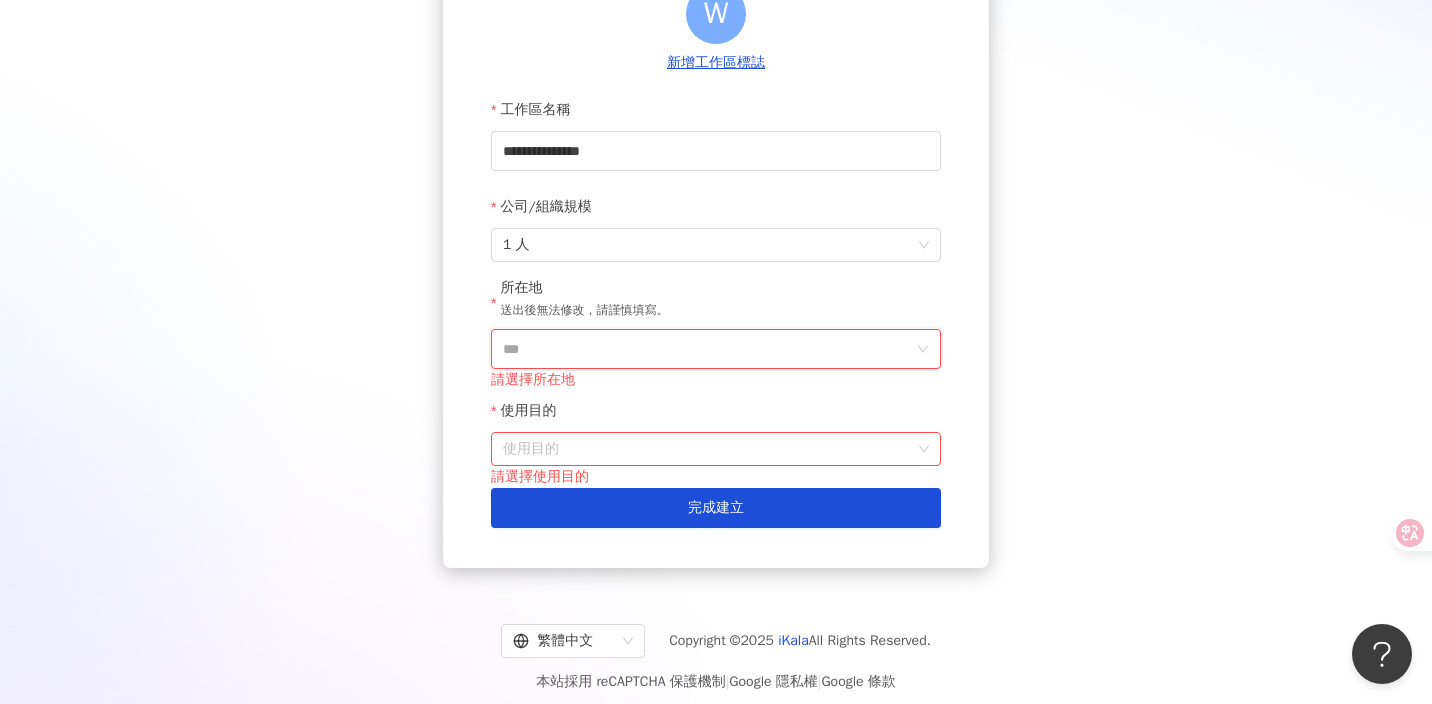 click on "***" at bounding box center [708, 349] 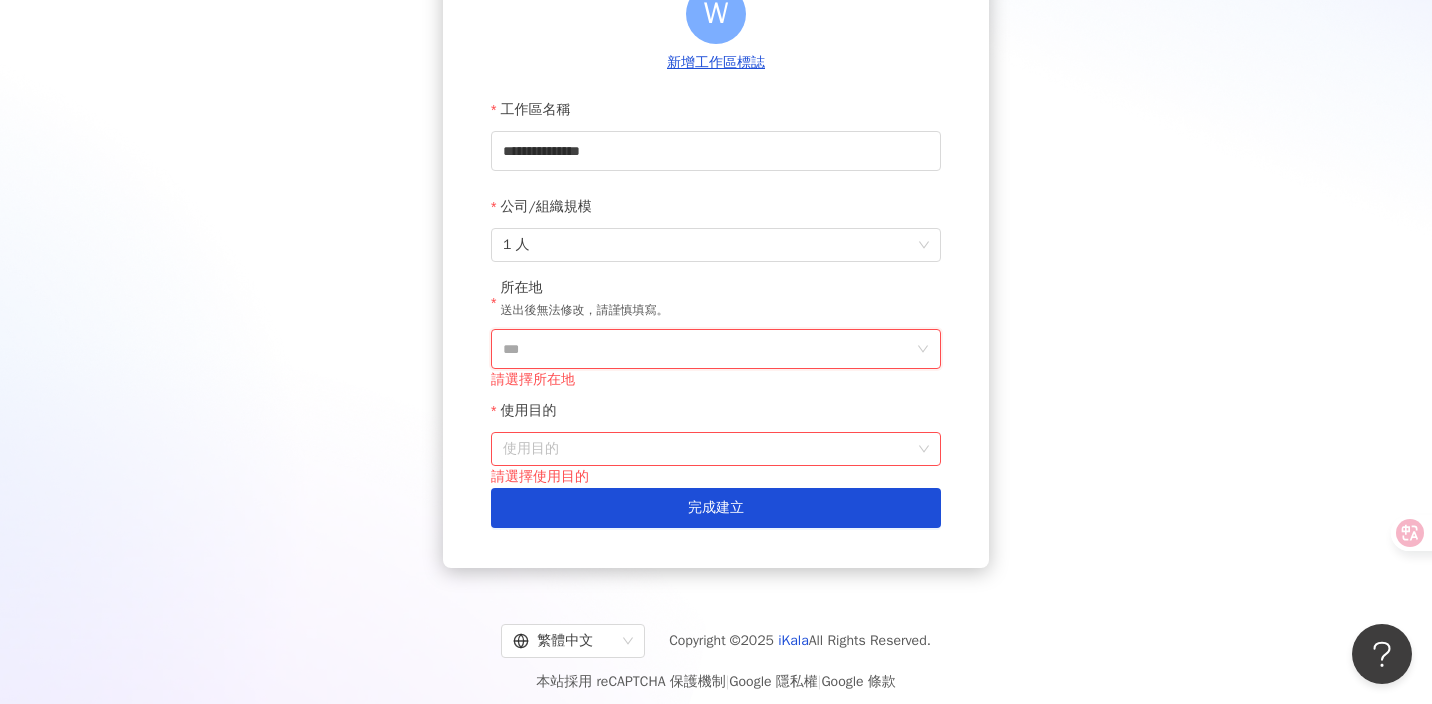 click on "***" at bounding box center (708, 349) 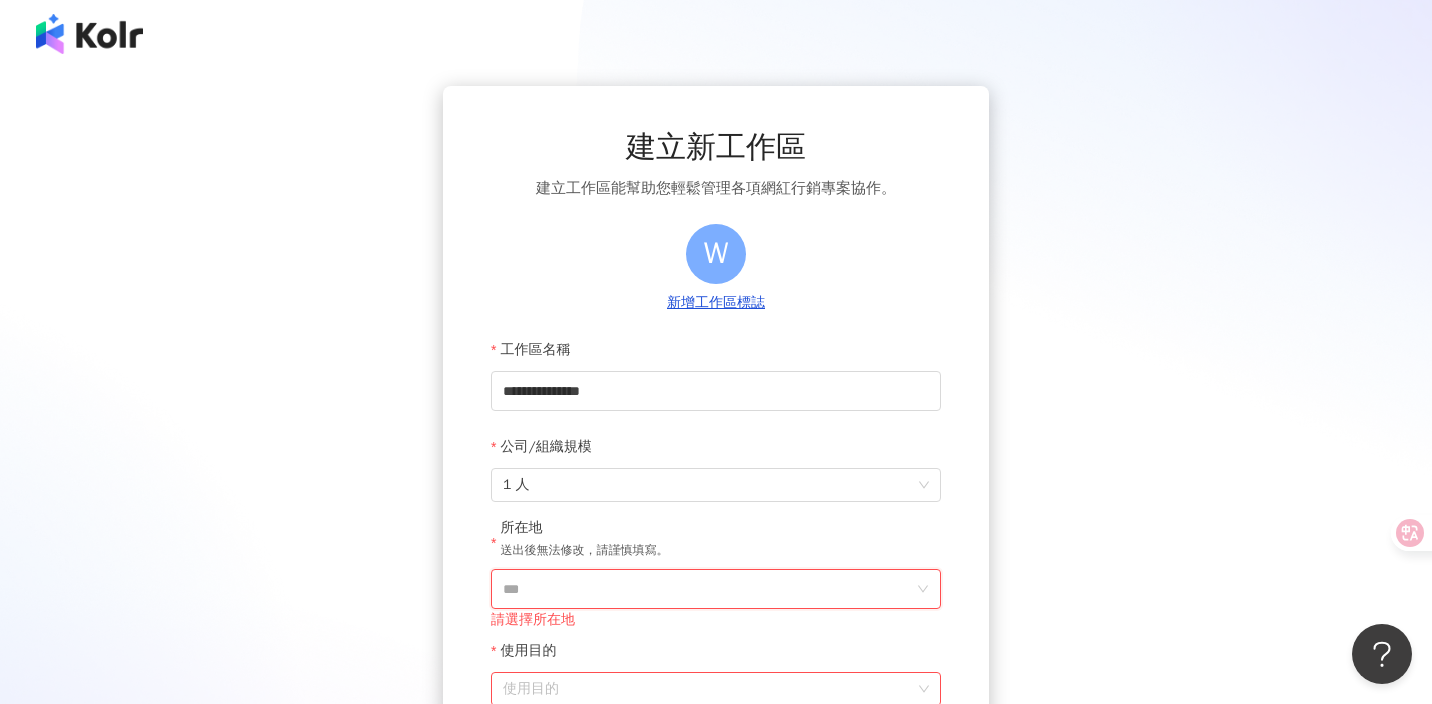 scroll, scrollTop: 151, scrollLeft: 0, axis: vertical 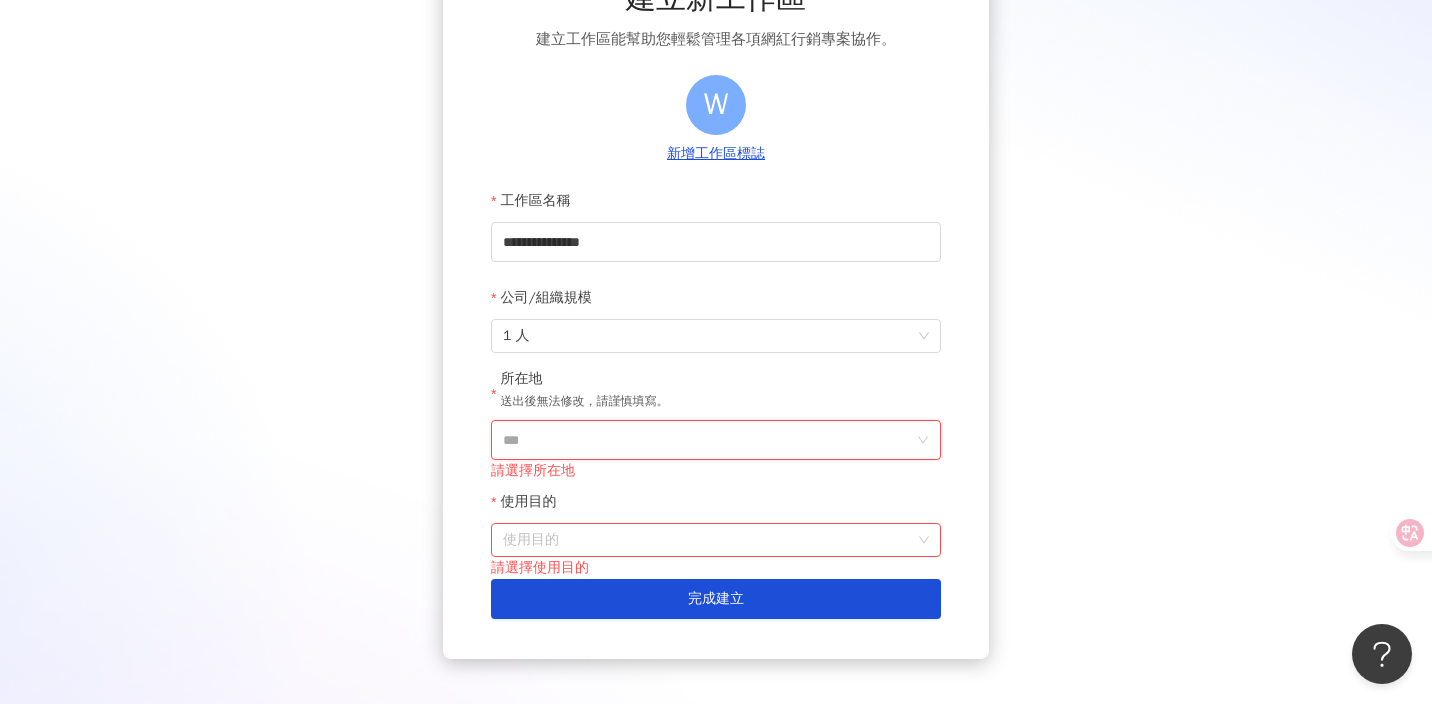 click on "***" at bounding box center (708, 440) 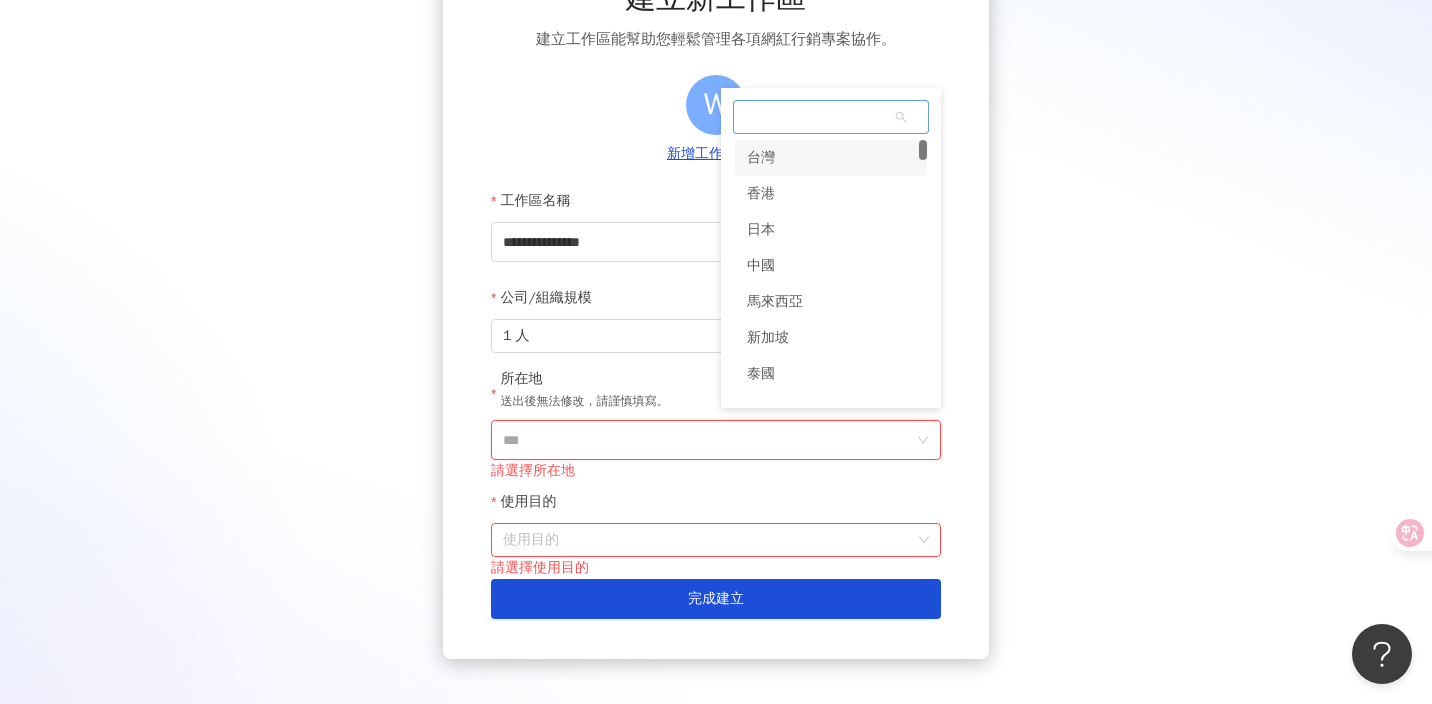 click on "台灣" at bounding box center (831, 158) 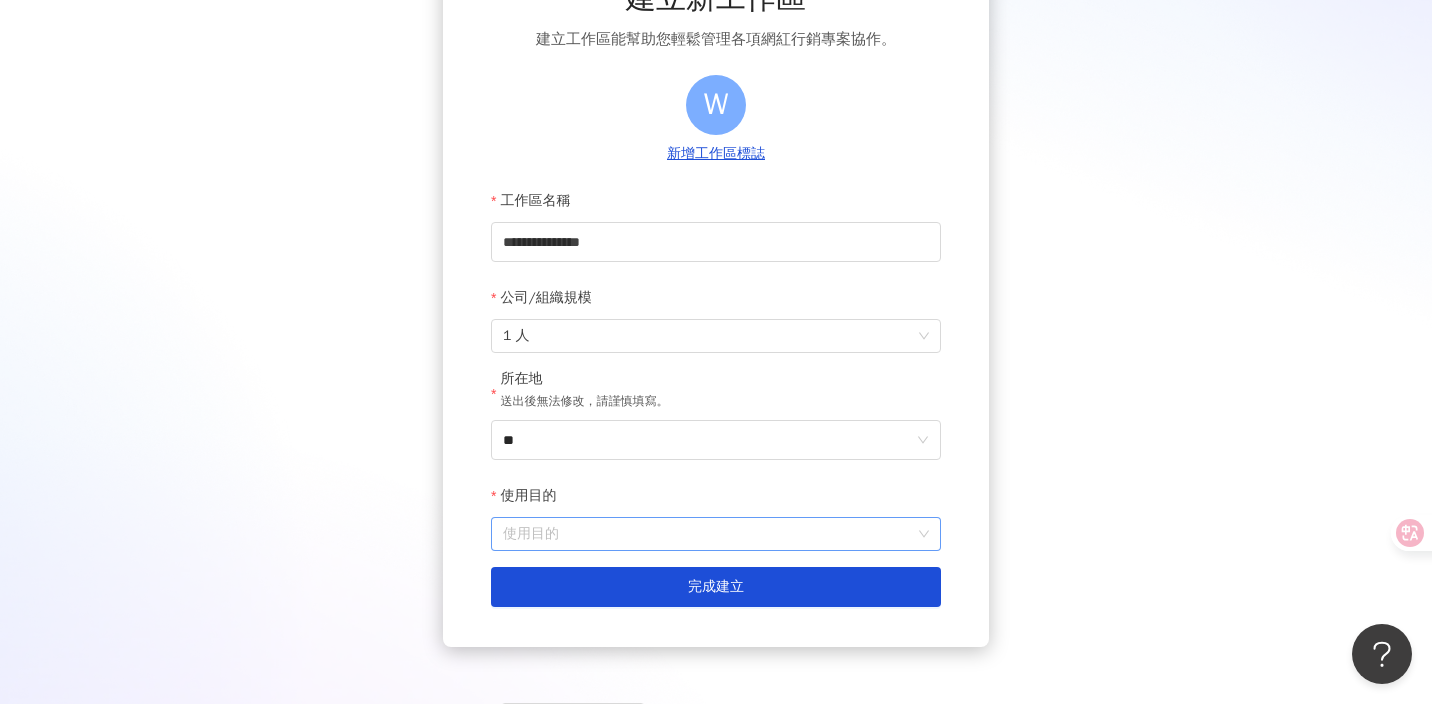 click on "使用目的" at bounding box center (716, 534) 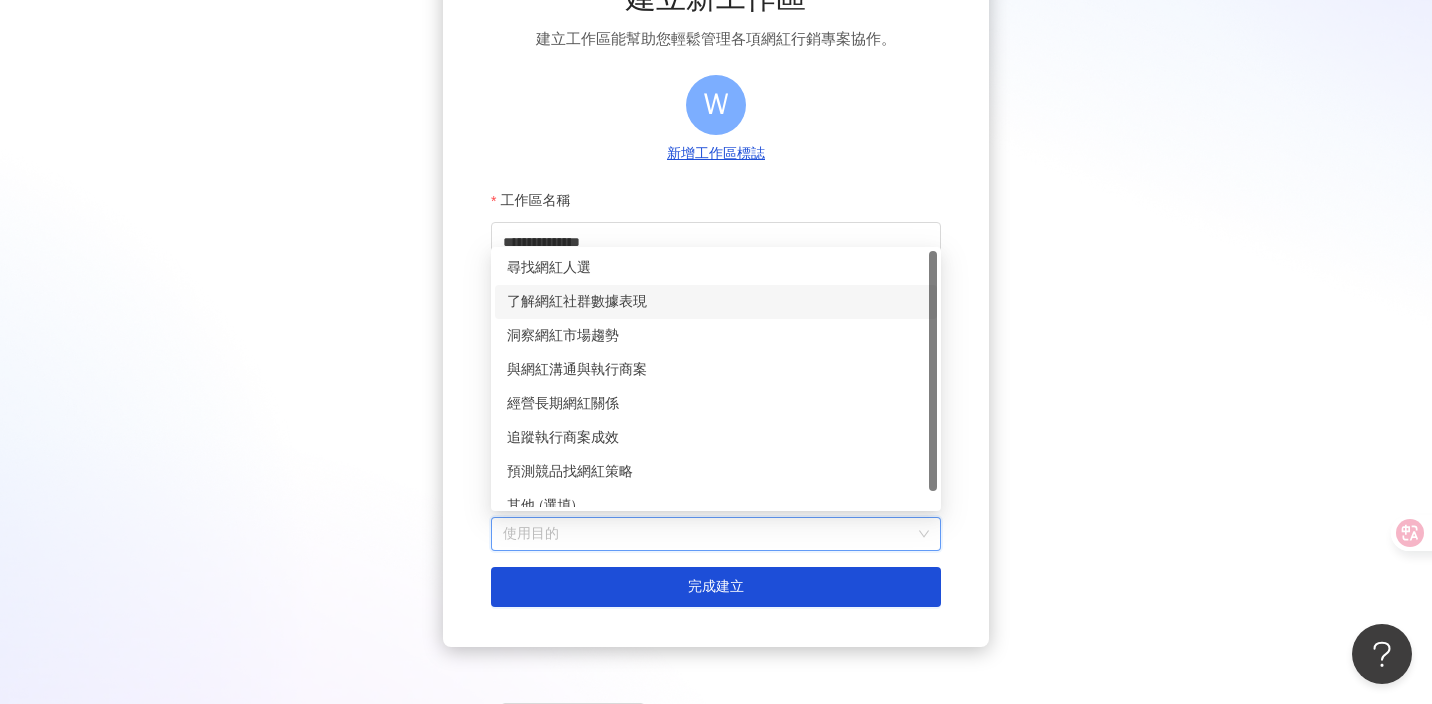 click on "了解網紅社群數據表現" at bounding box center (716, 302) 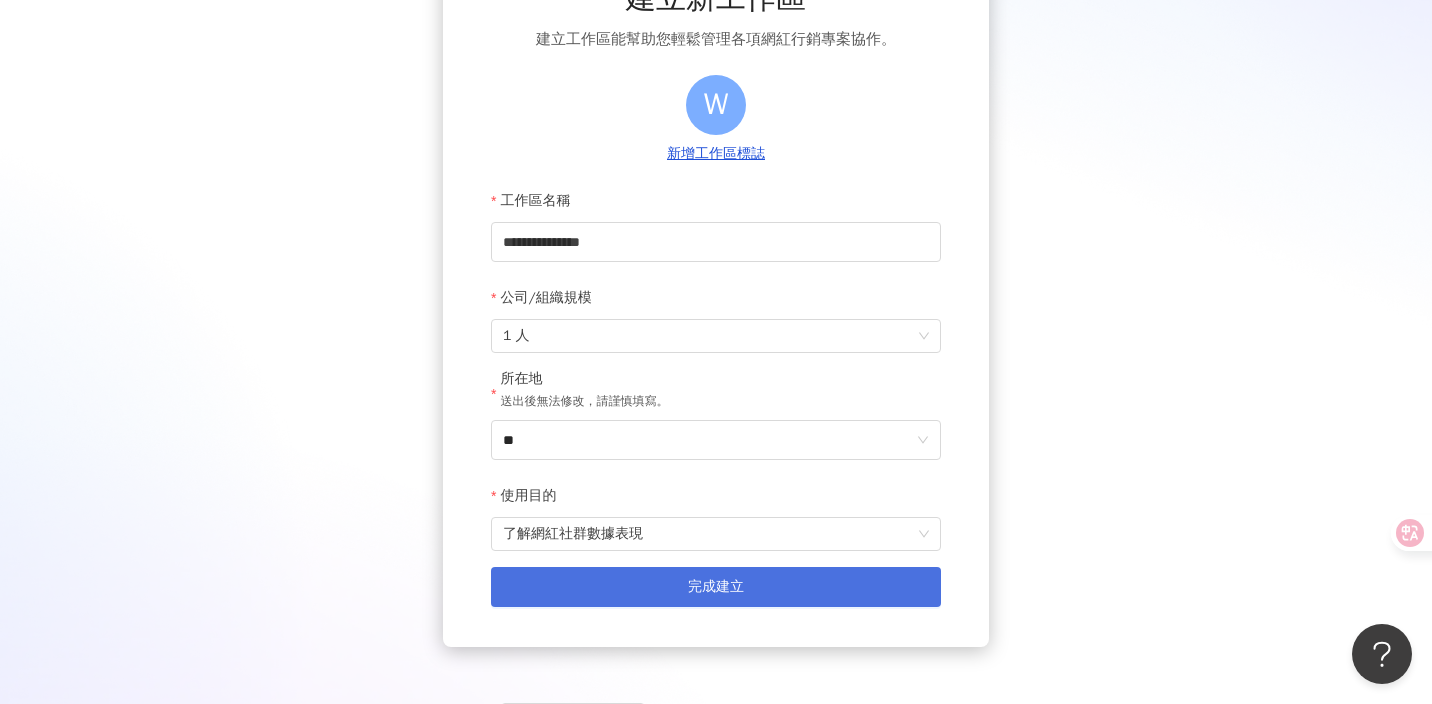 click on "完成建立" at bounding box center [716, 587] 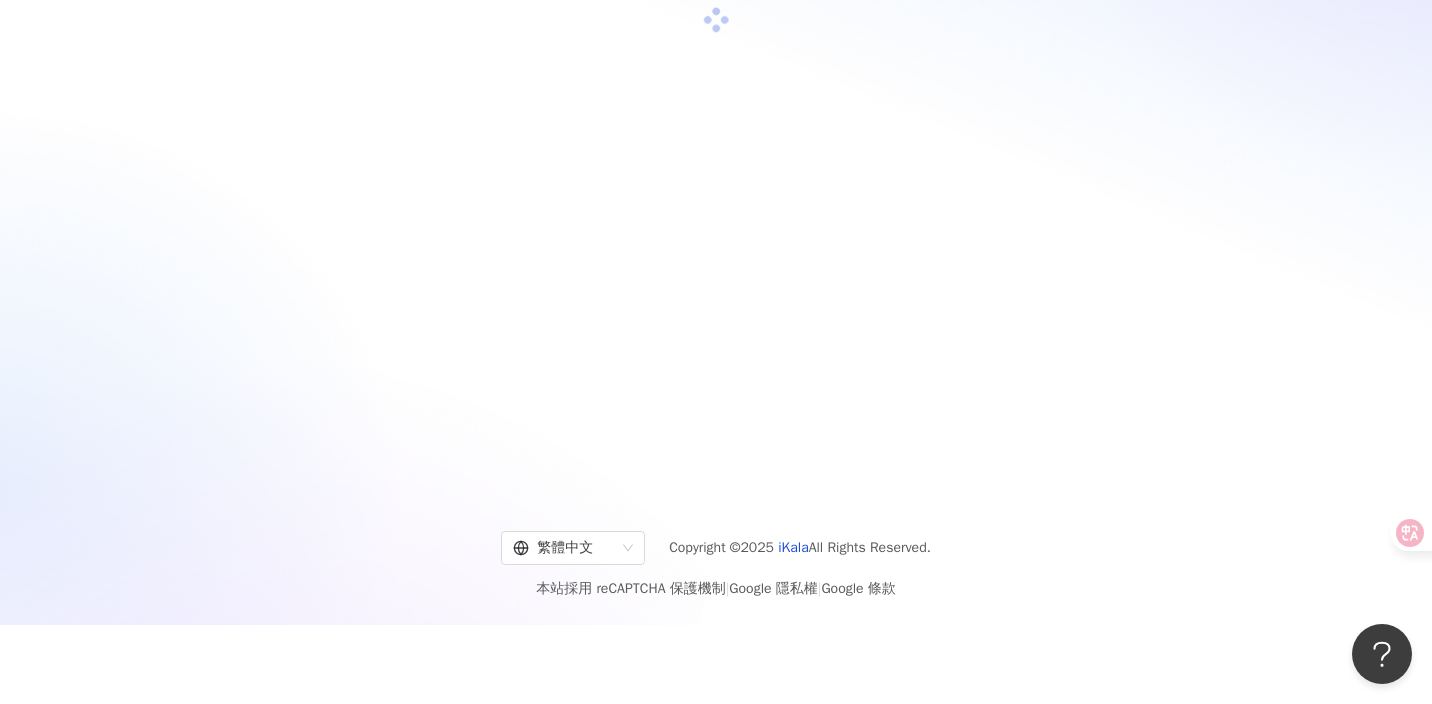 scroll, scrollTop: 0, scrollLeft: 0, axis: both 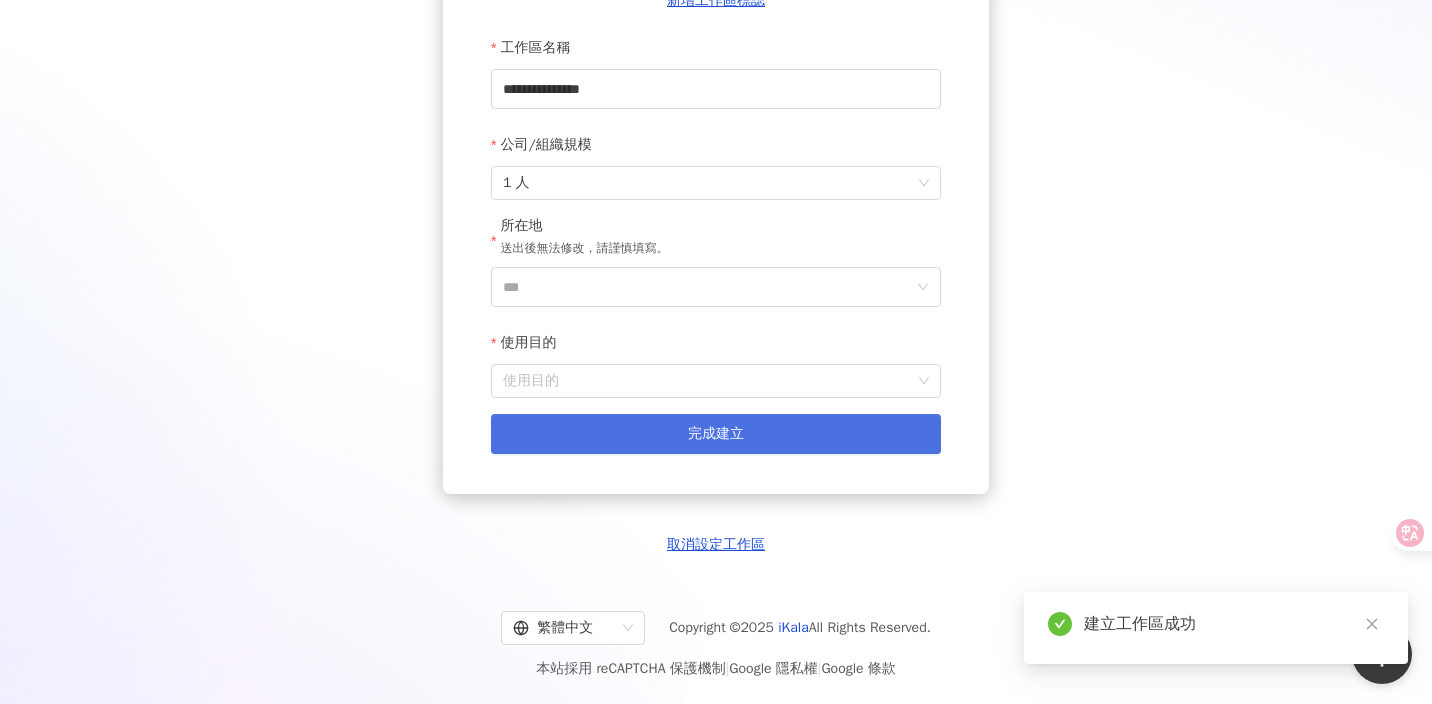 click on "完成建立" at bounding box center [716, 434] 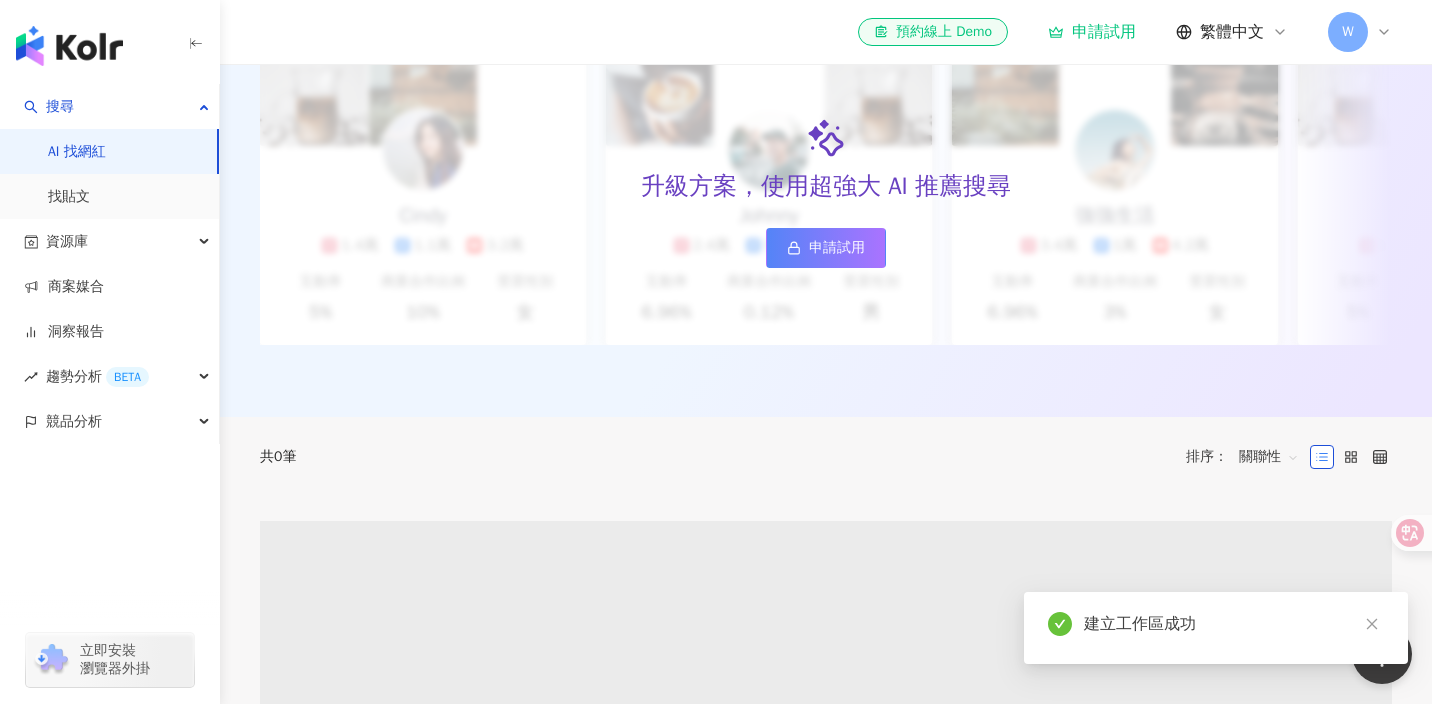 scroll, scrollTop: 0, scrollLeft: 0, axis: both 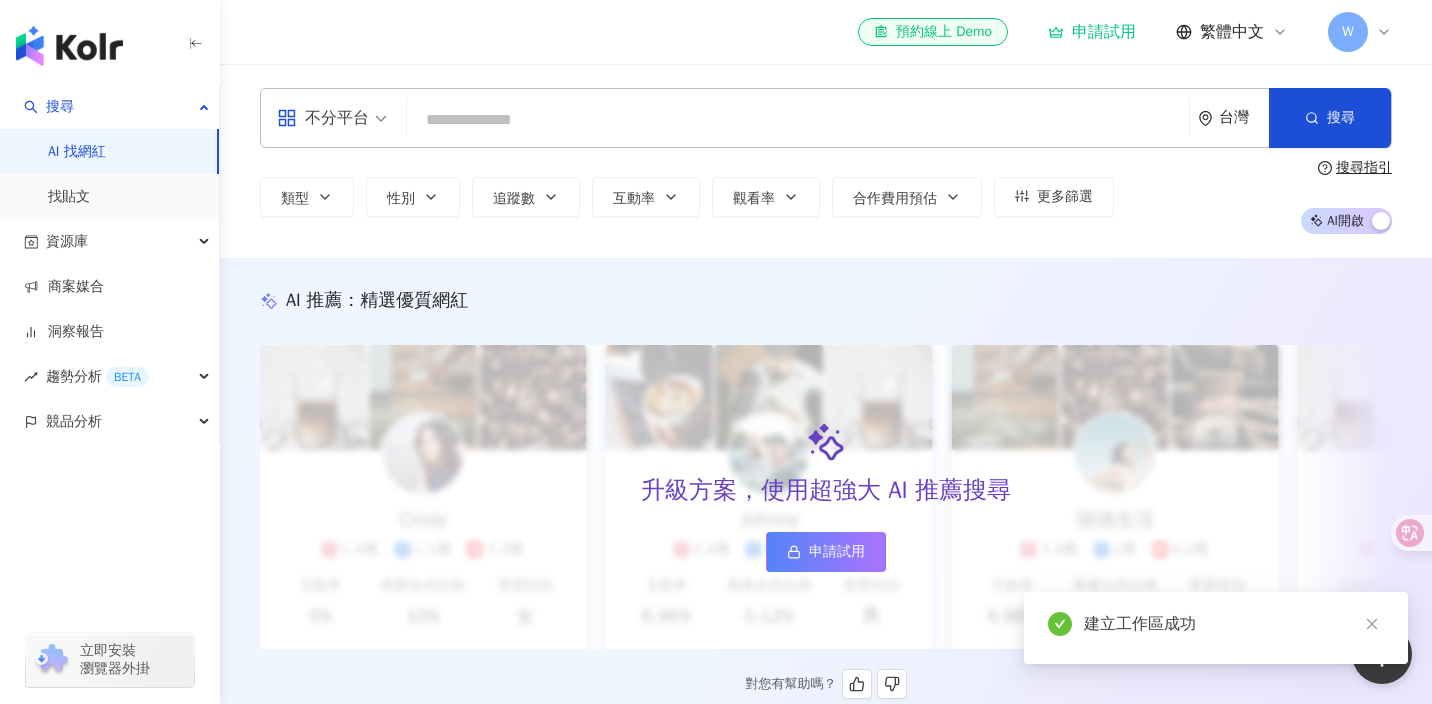 click 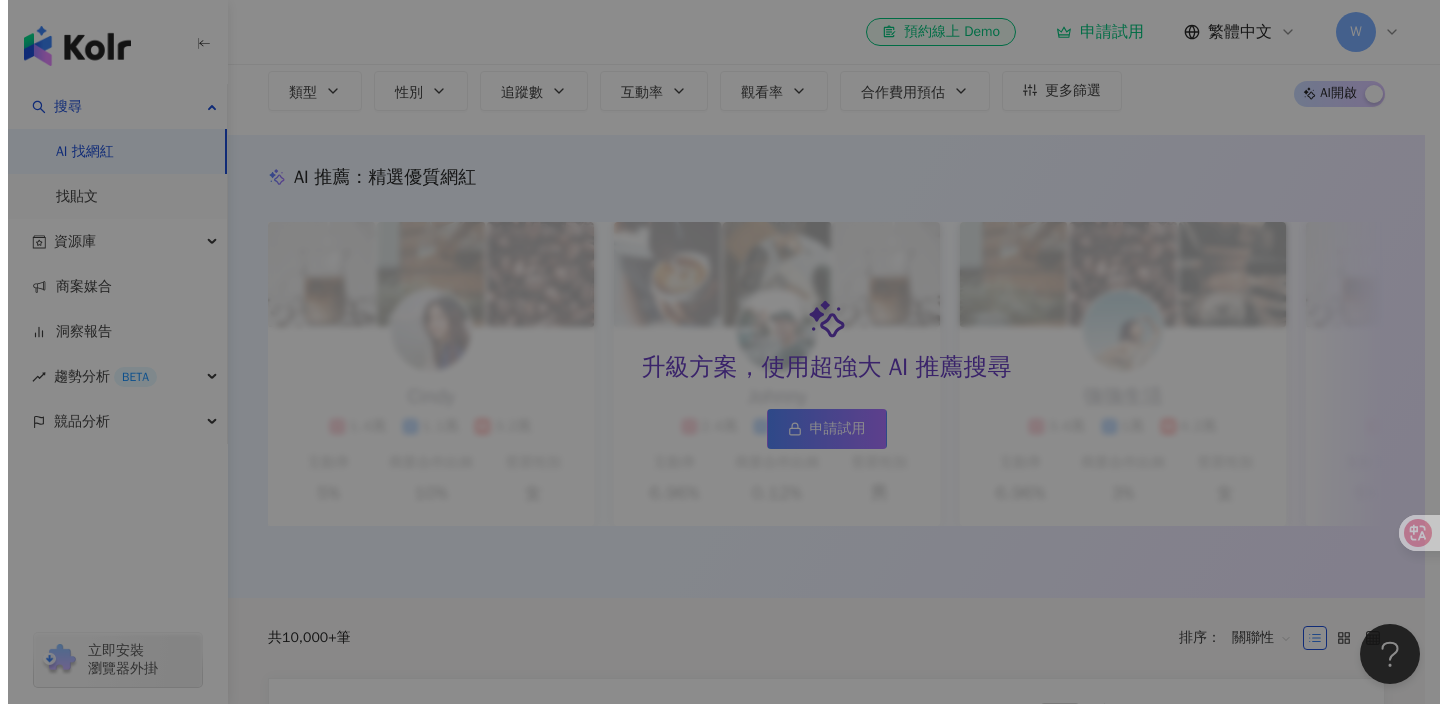 scroll, scrollTop: 0, scrollLeft: 0, axis: both 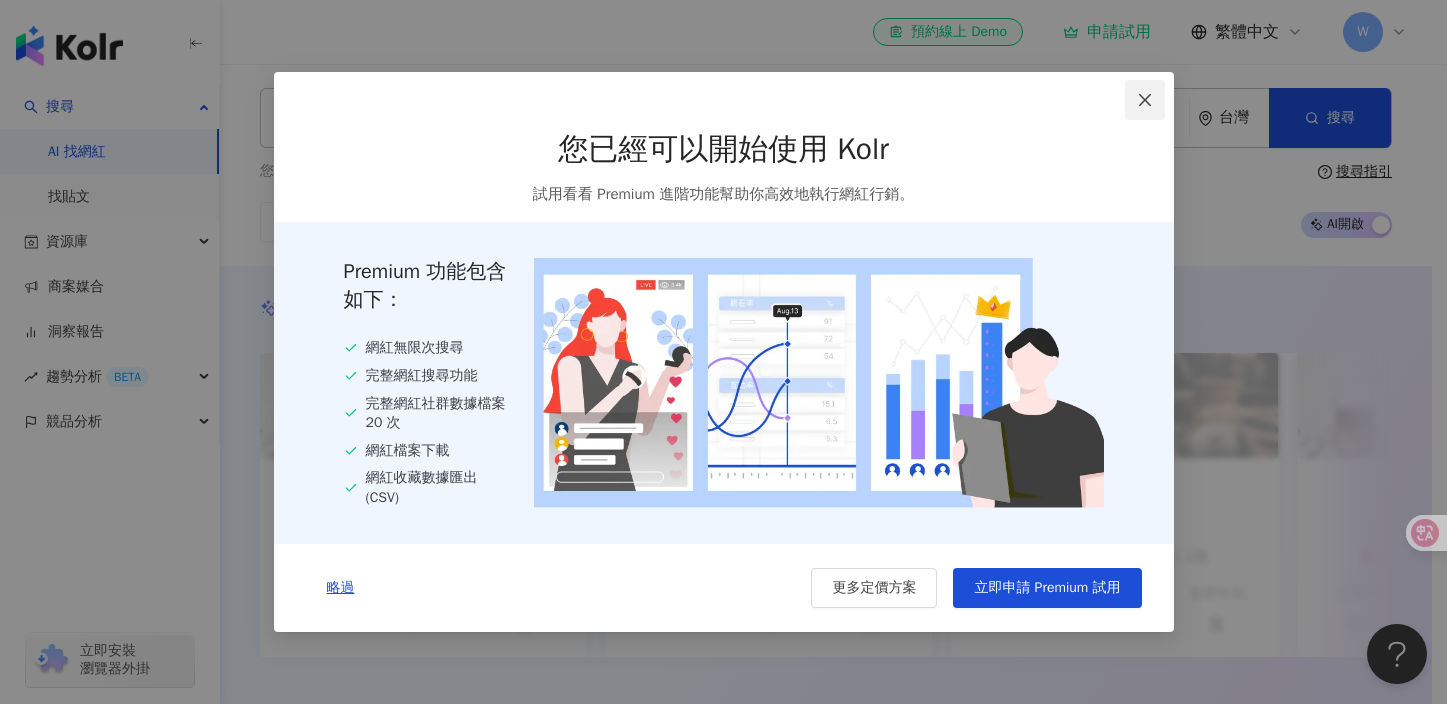 click 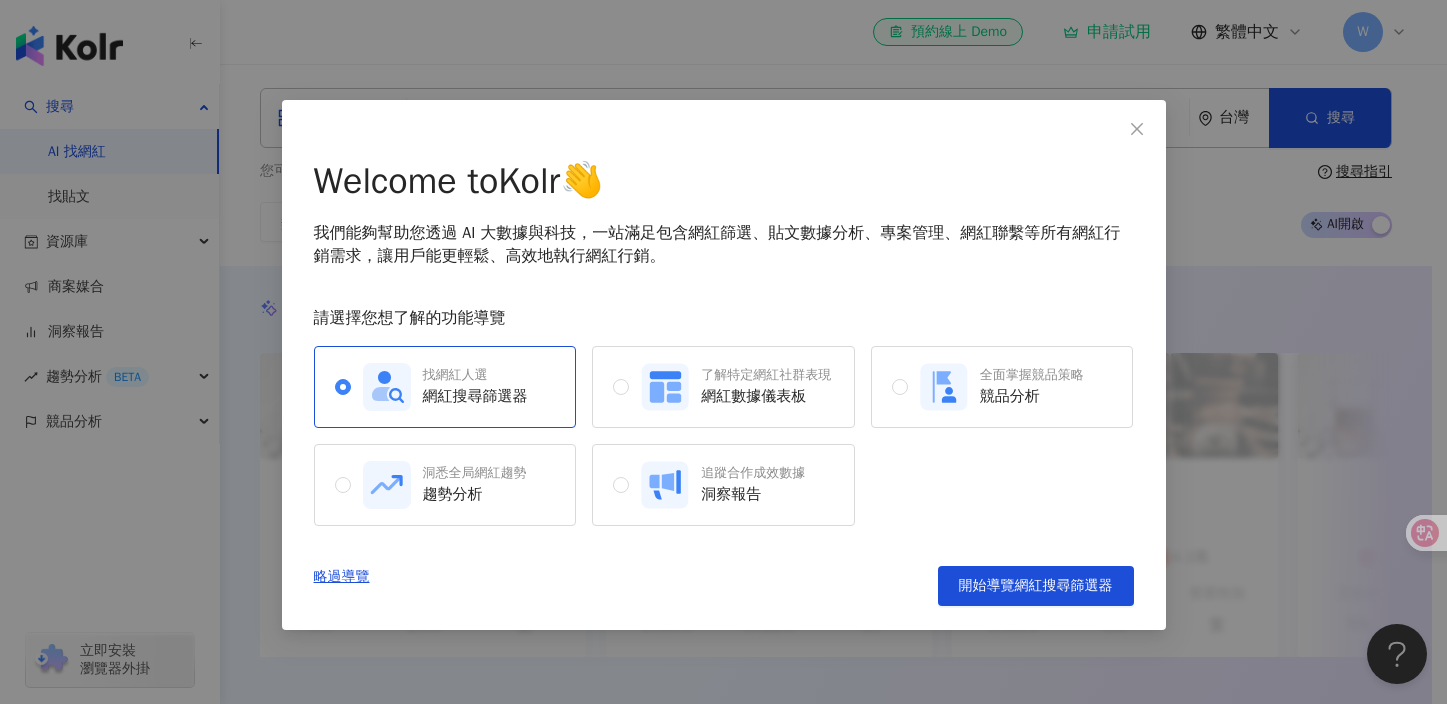 drag, startPoint x: 1144, startPoint y: 121, endPoint x: 997, endPoint y: 304, distance: 234.72963 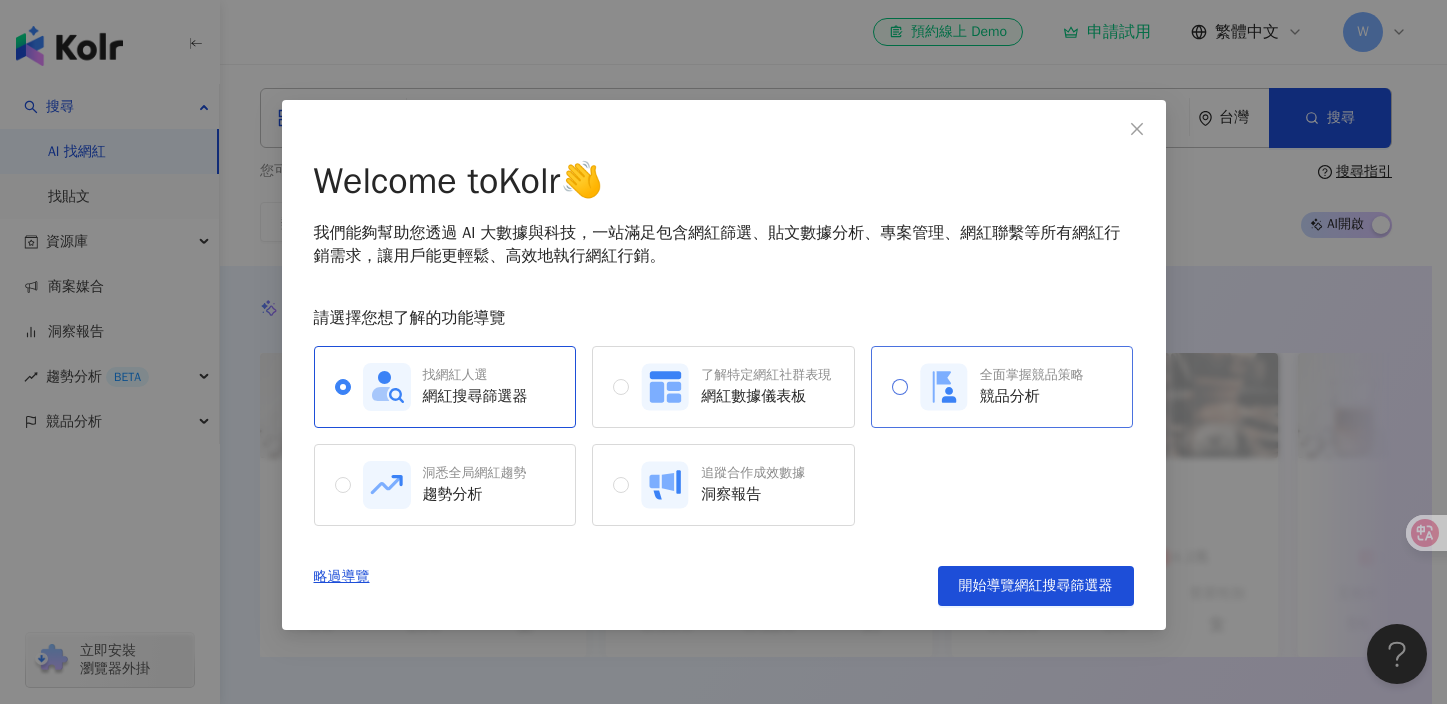 click on "全面掌握競品策略 競品分析" at bounding box center [996, 387] 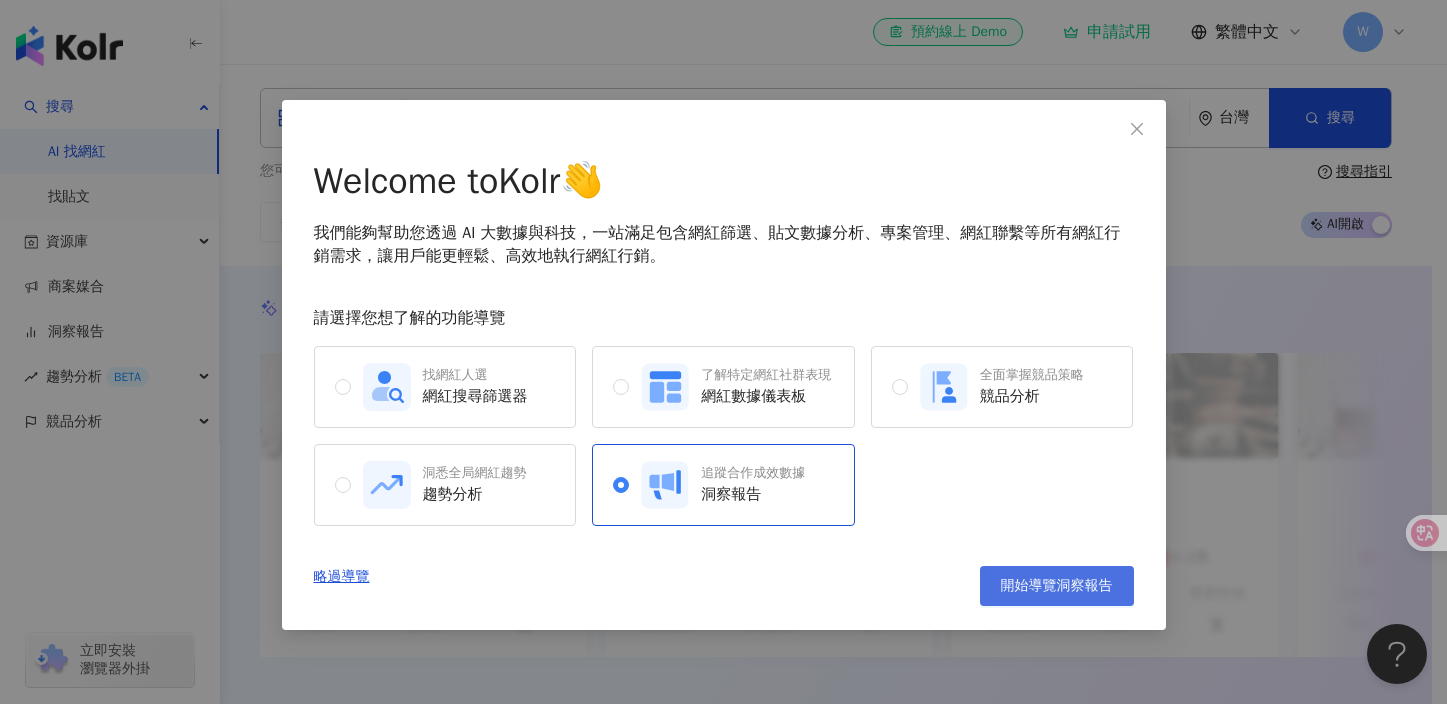 click on "開始導覽洞察報告" at bounding box center [1057, 586] 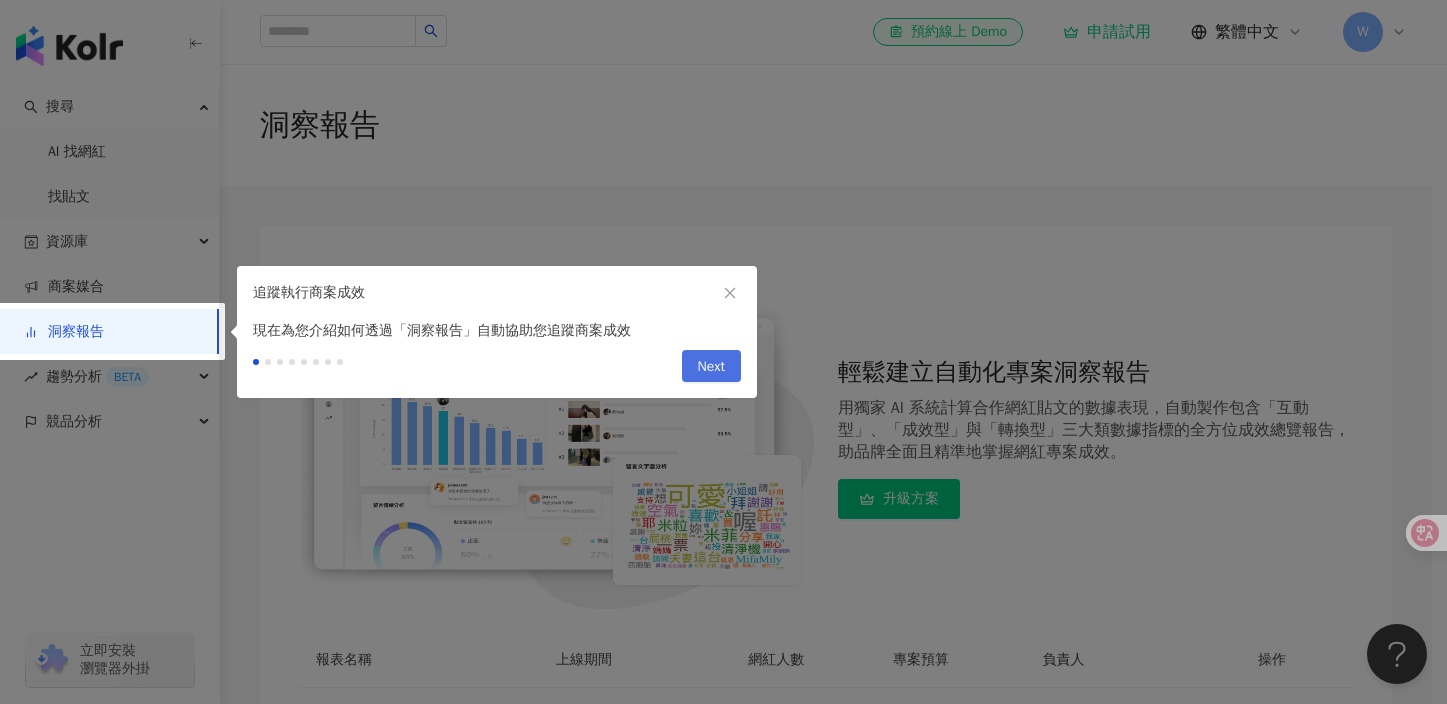 click on "Next" at bounding box center (711, 366) 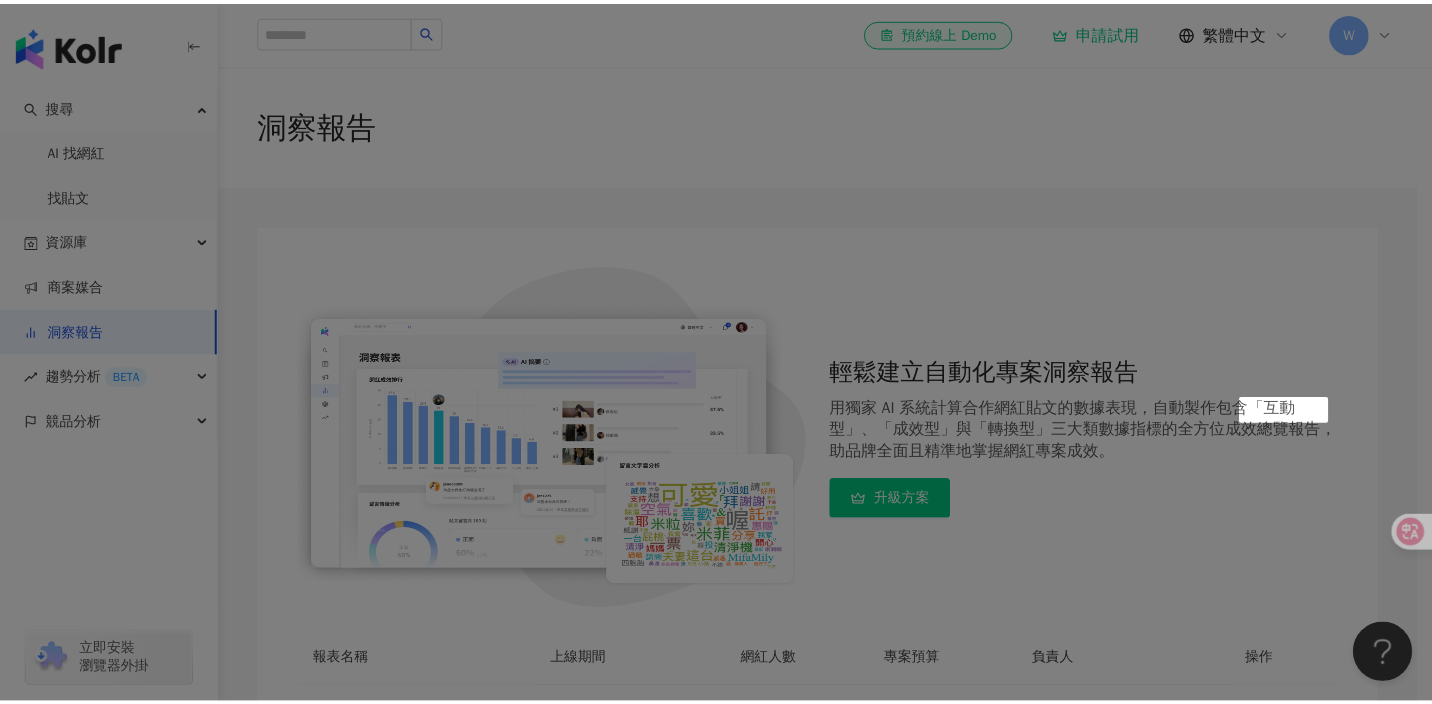 scroll, scrollTop: 308, scrollLeft: 0, axis: vertical 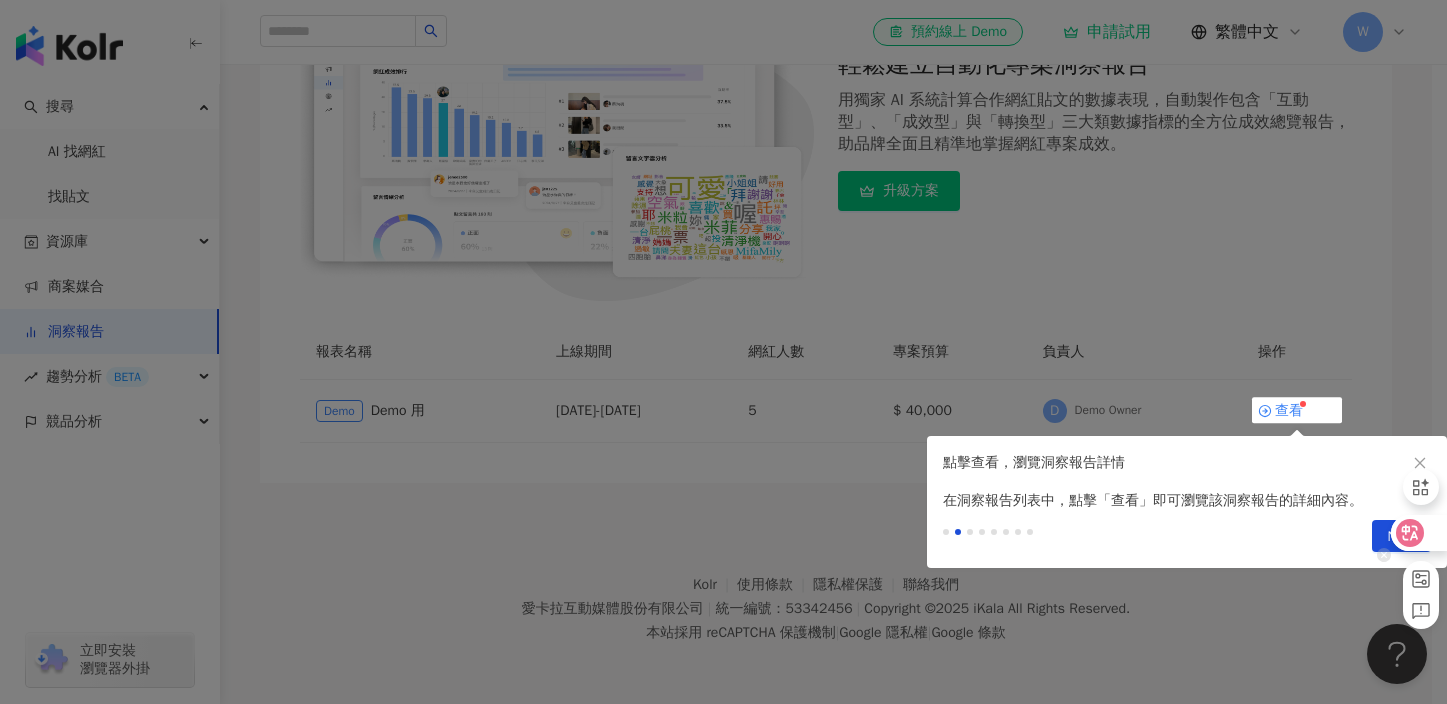 click 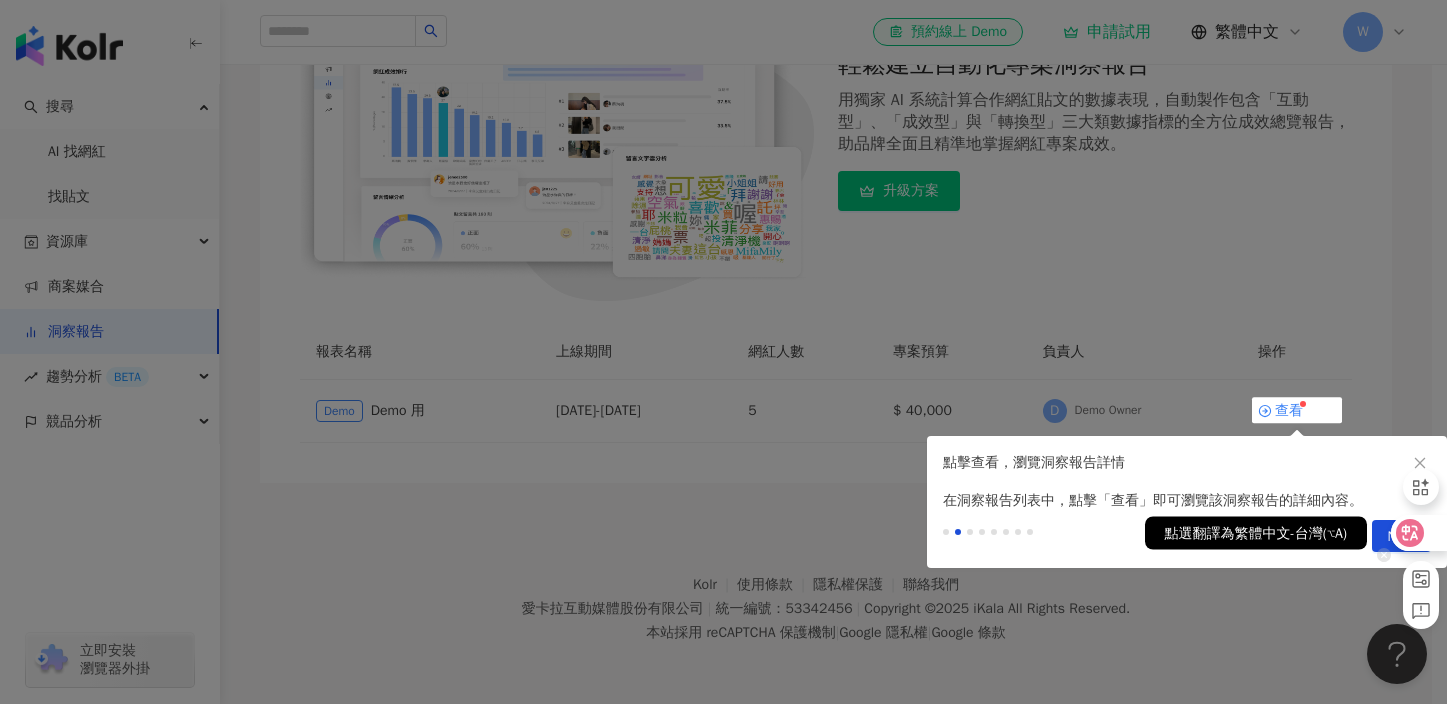 click 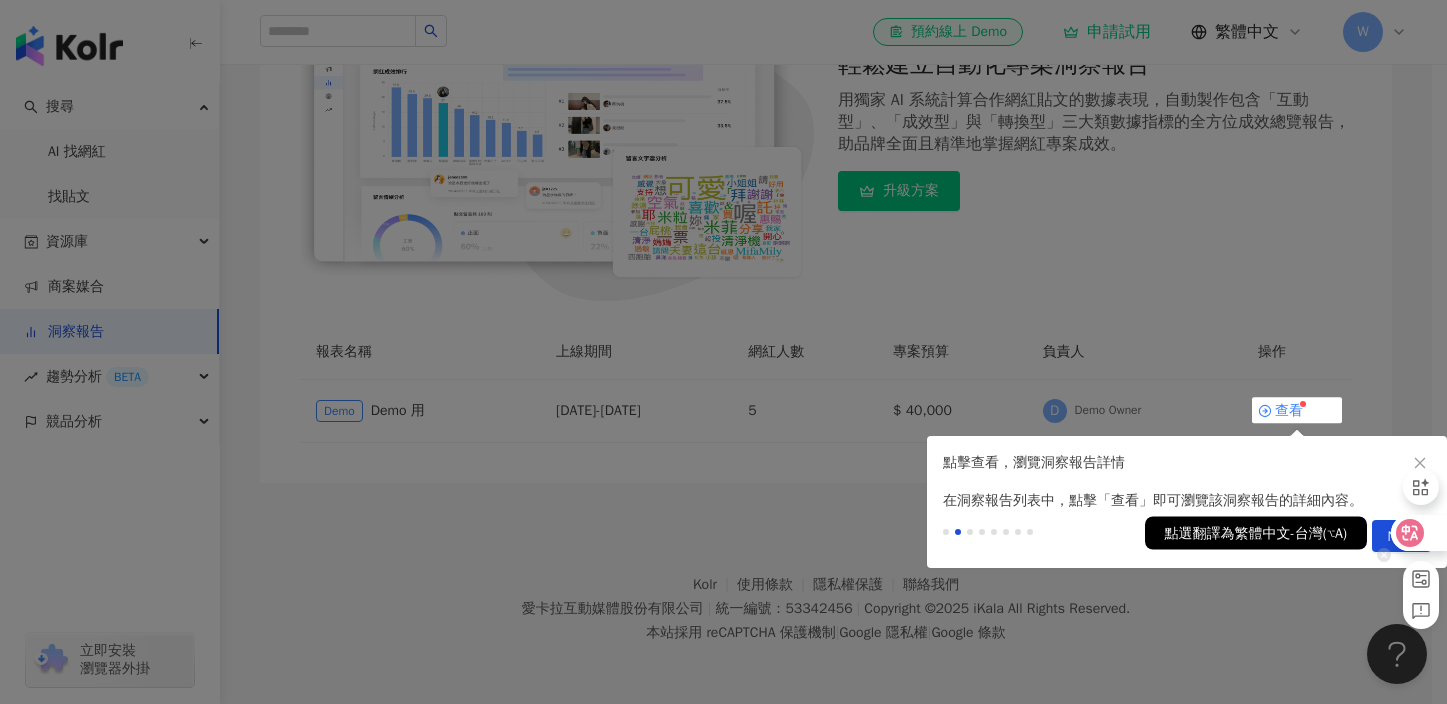 click on "點選翻譯為繁體中文-台灣(⌥A)" at bounding box center [1256, 533] 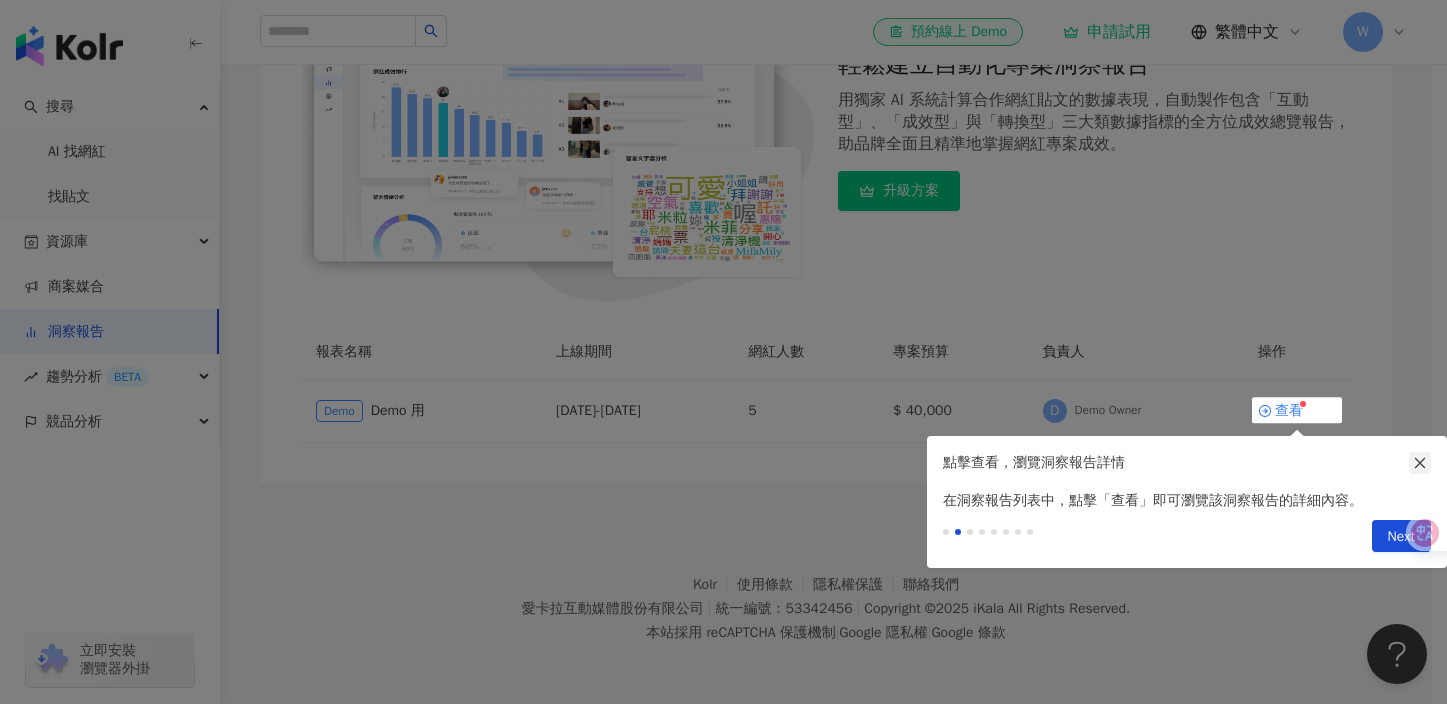 click 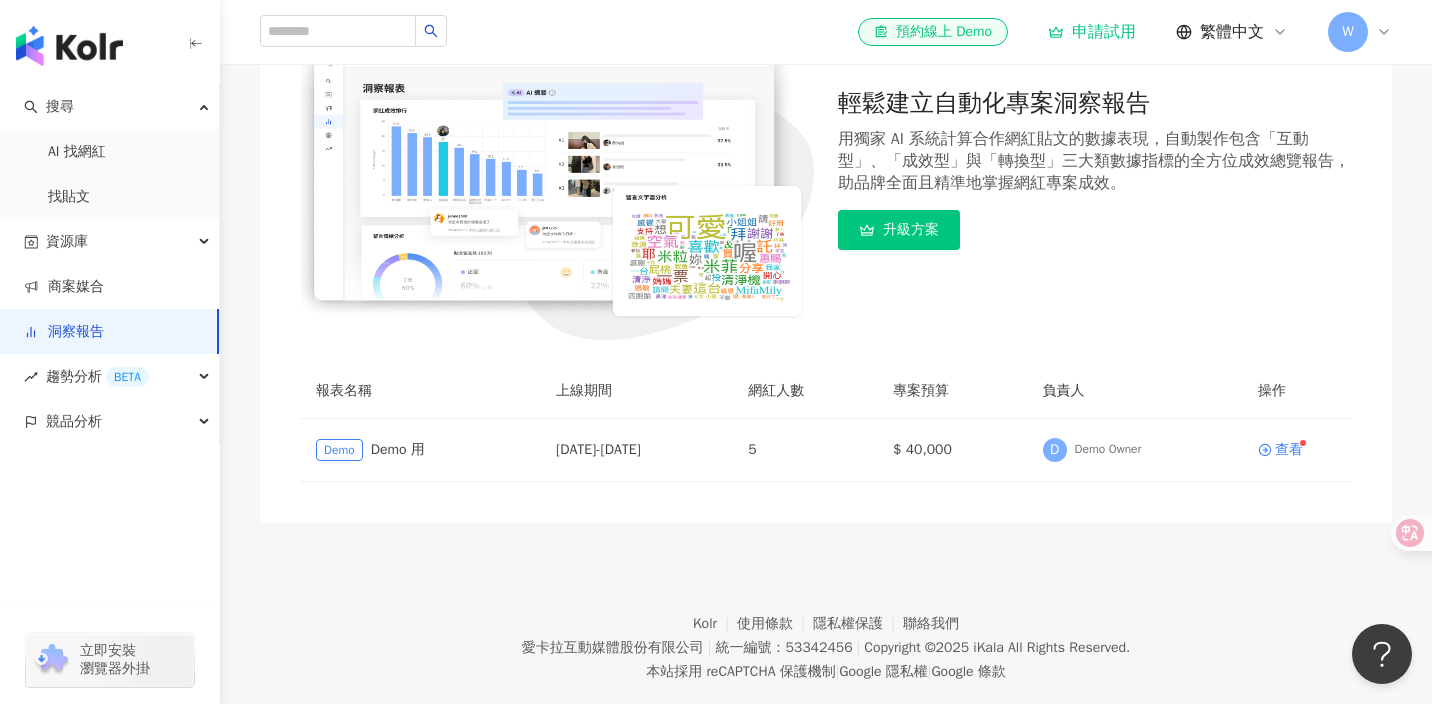 scroll, scrollTop: 0, scrollLeft: 0, axis: both 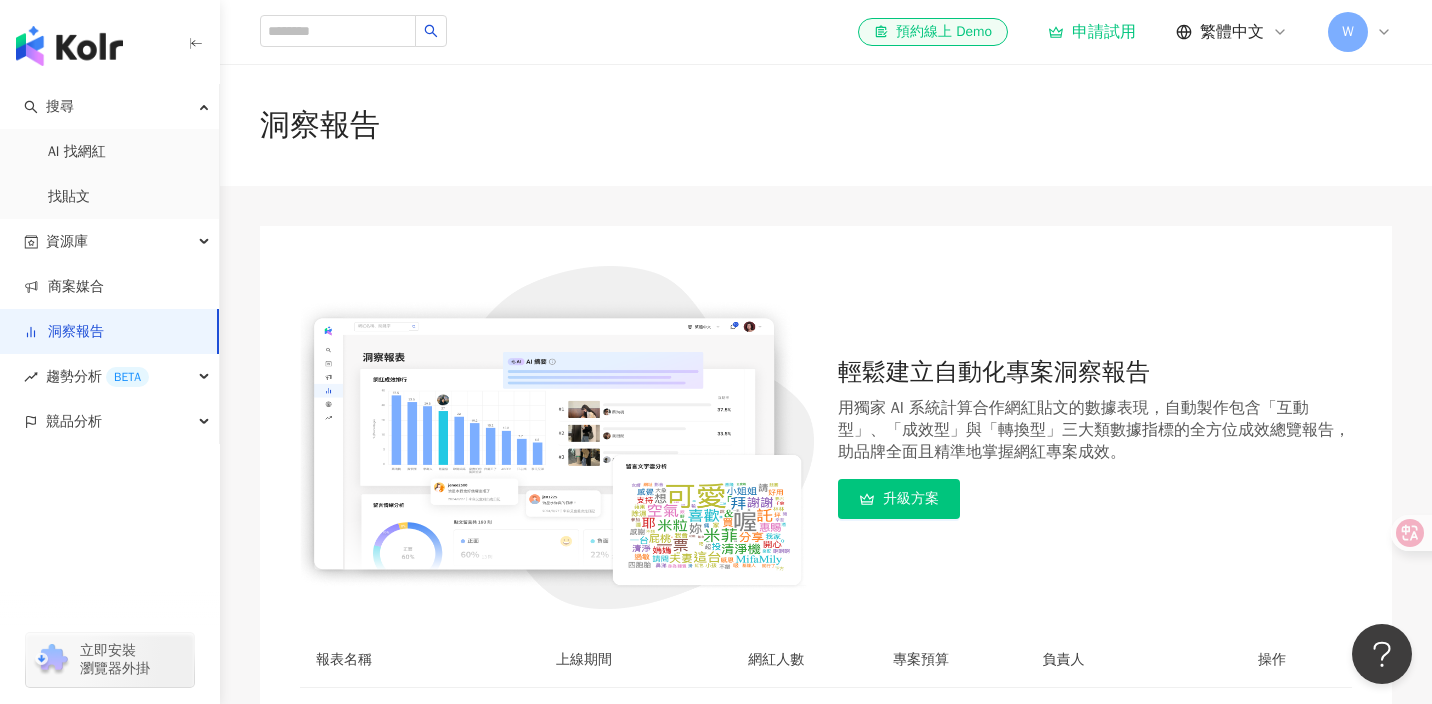 click on "繁體中文" at bounding box center [1232, 32] 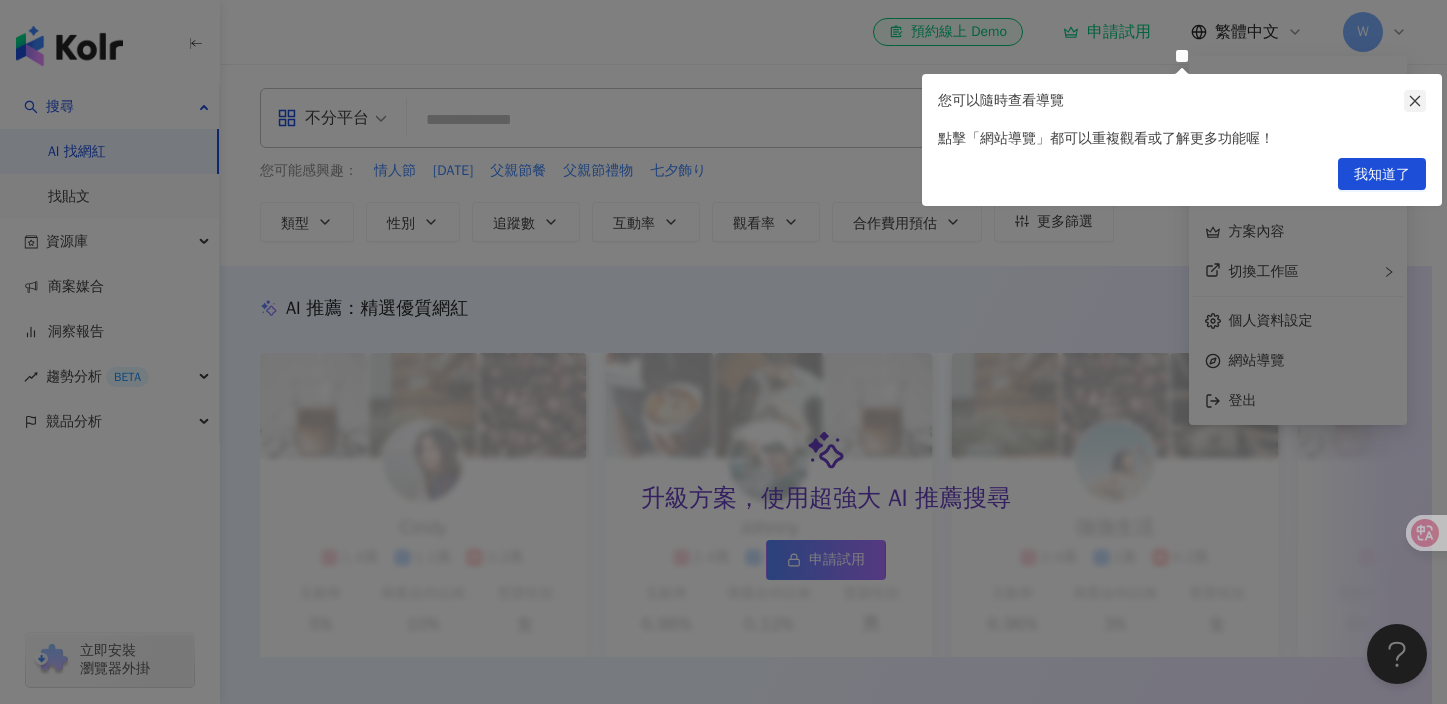 click 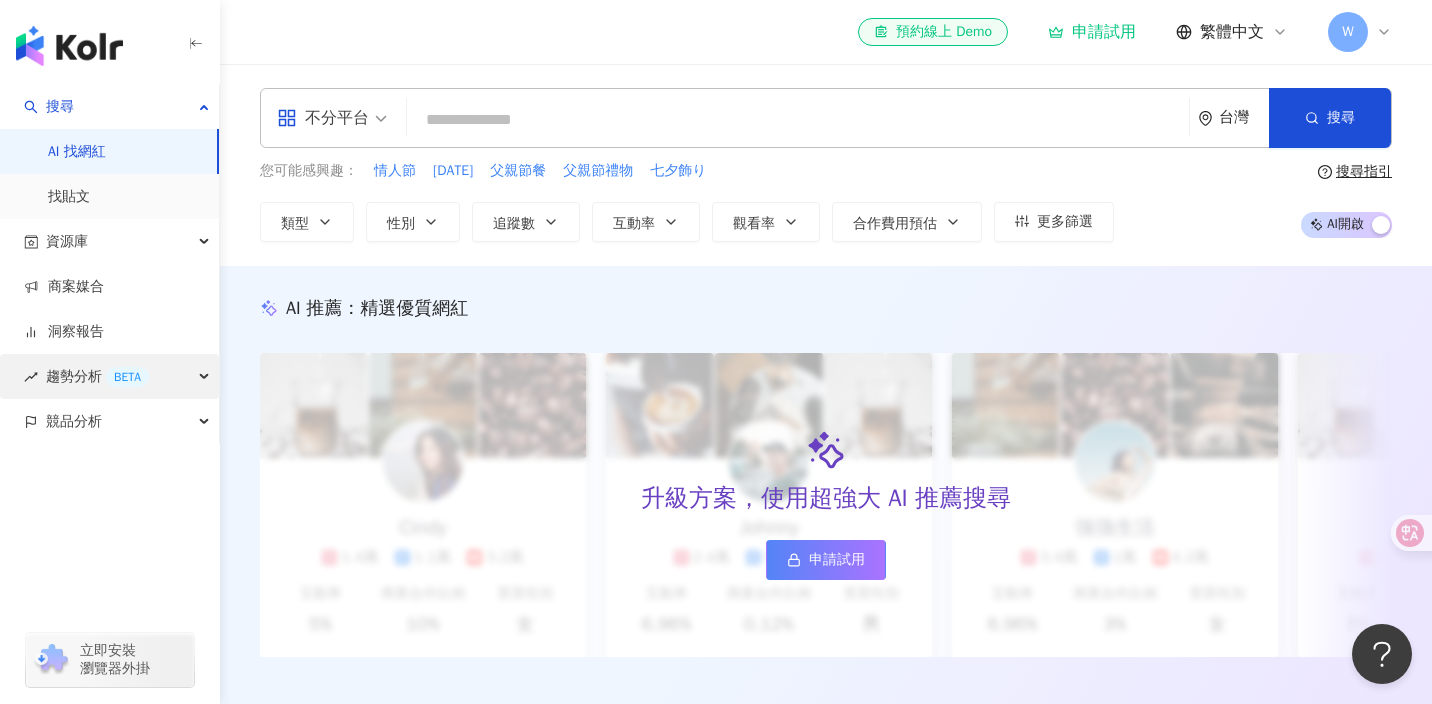 click on "趨勢分析 BETA" at bounding box center [97, 376] 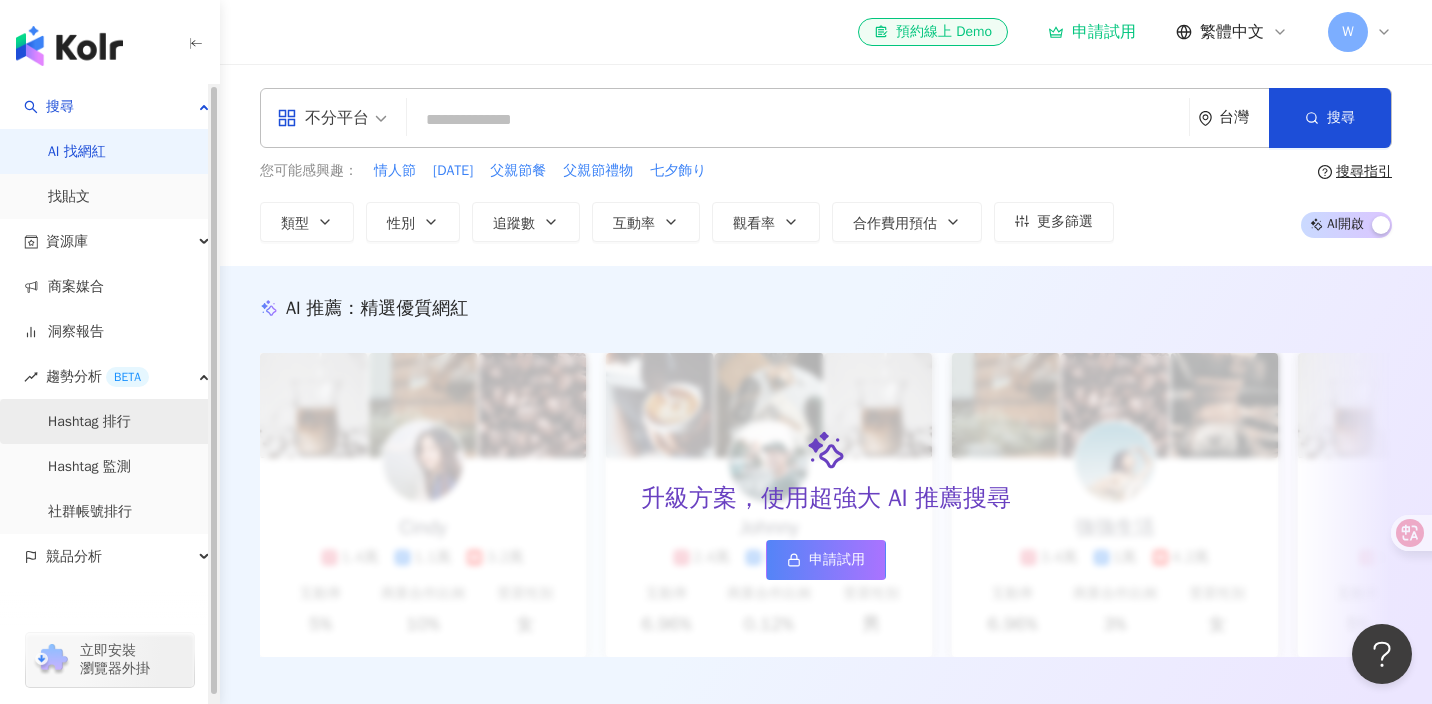 click on "Hashtag 排行" at bounding box center (89, 422) 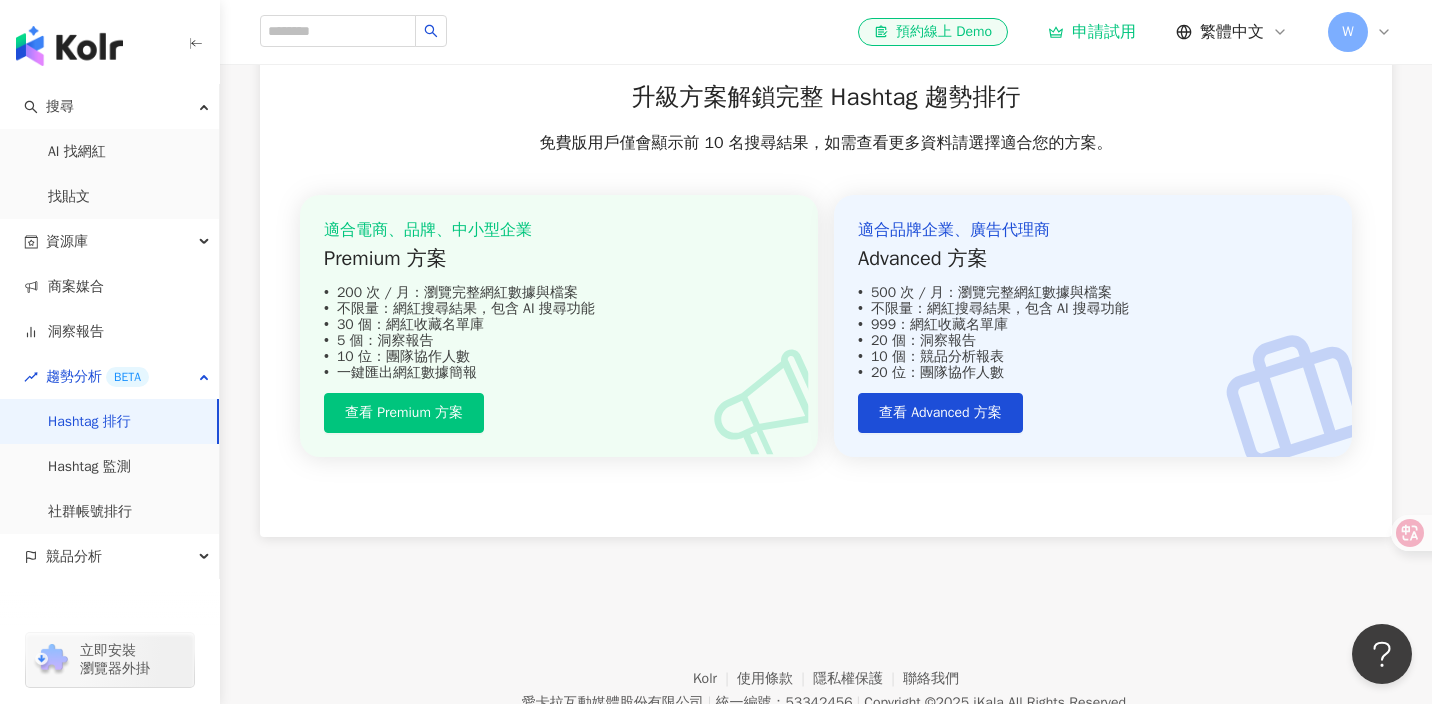 scroll, scrollTop: 1165, scrollLeft: 0, axis: vertical 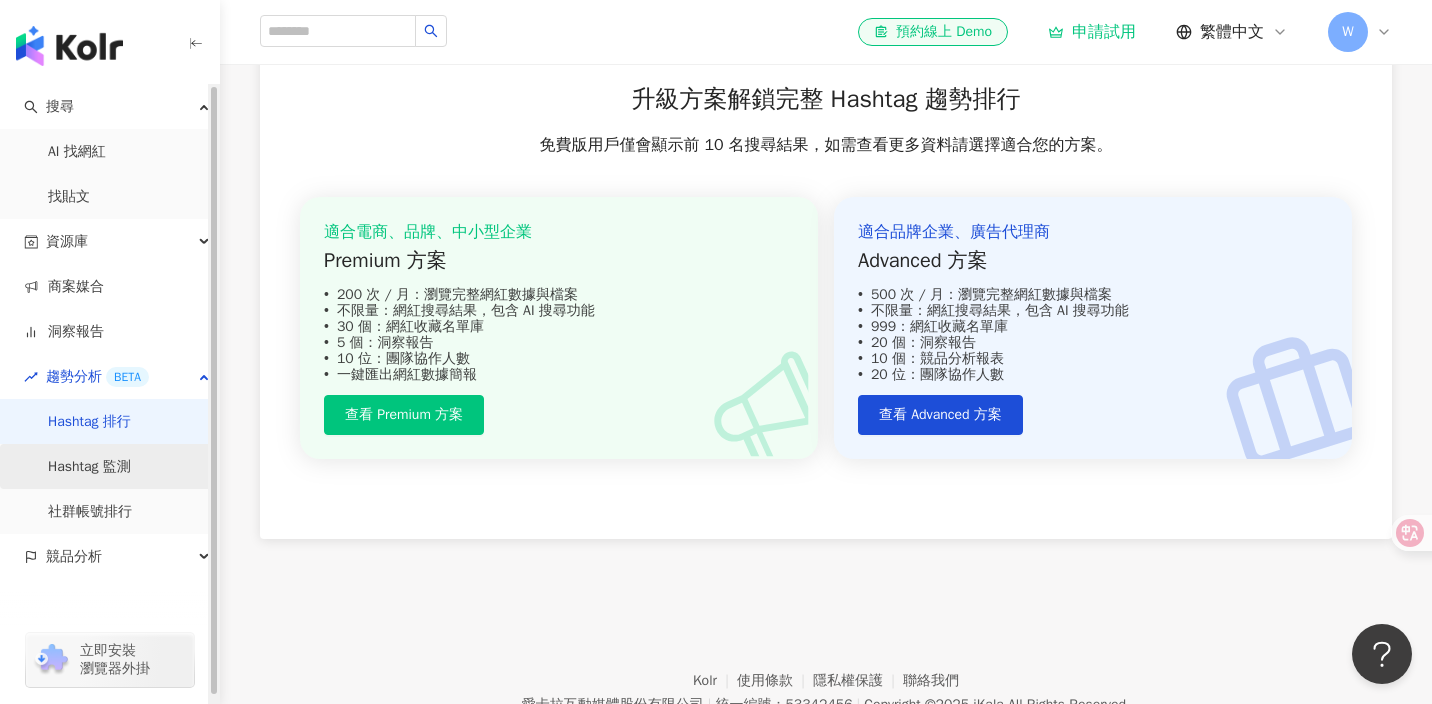 click on "Hashtag 監測" at bounding box center [89, 467] 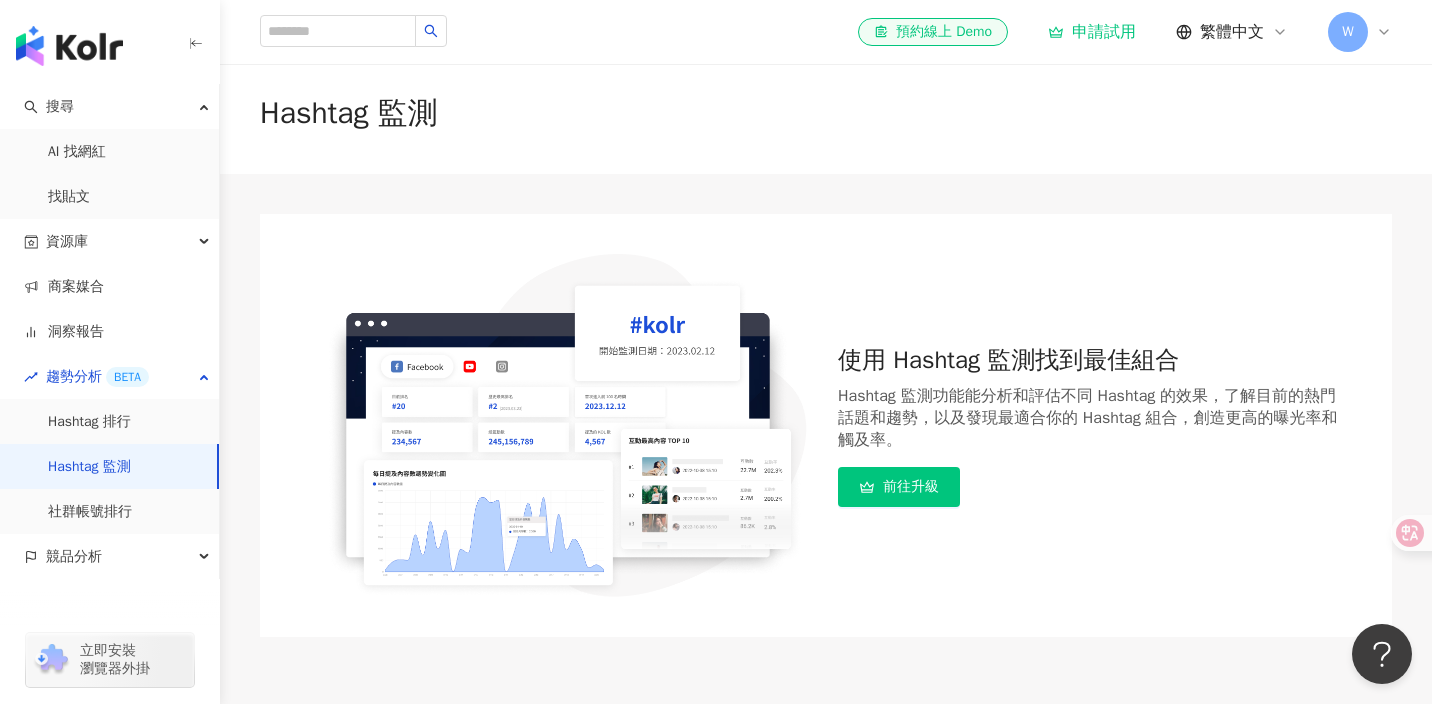 scroll, scrollTop: 16, scrollLeft: 0, axis: vertical 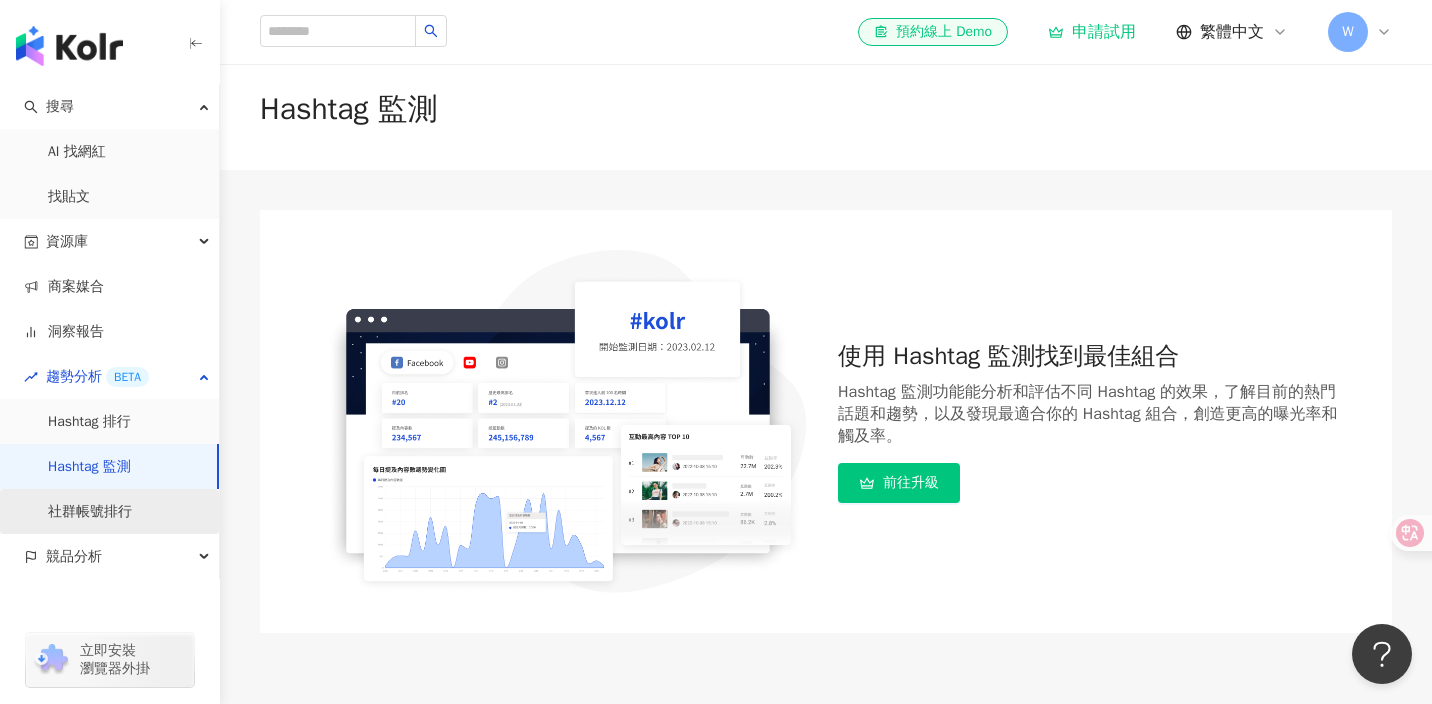 click on "社群帳號排行" at bounding box center [90, 512] 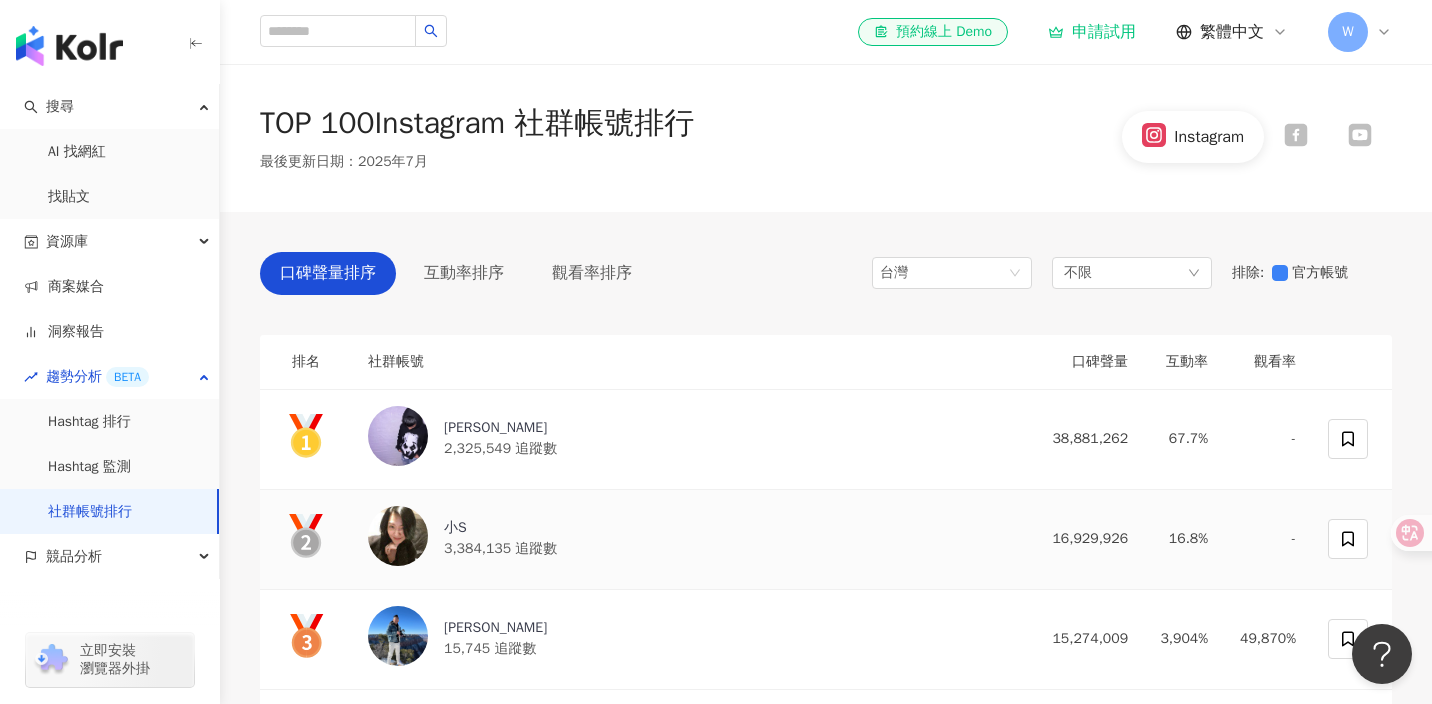 scroll, scrollTop: 9, scrollLeft: 0, axis: vertical 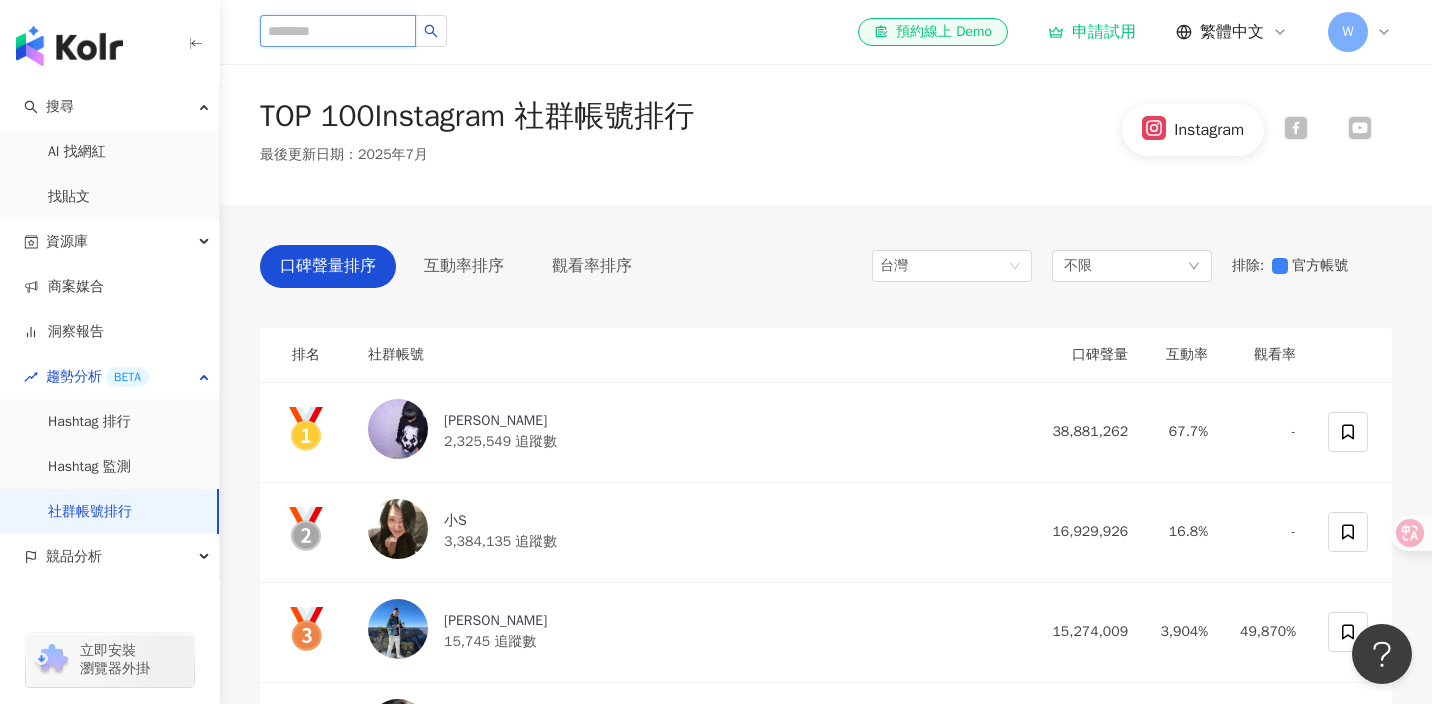 click at bounding box center (338, 31) 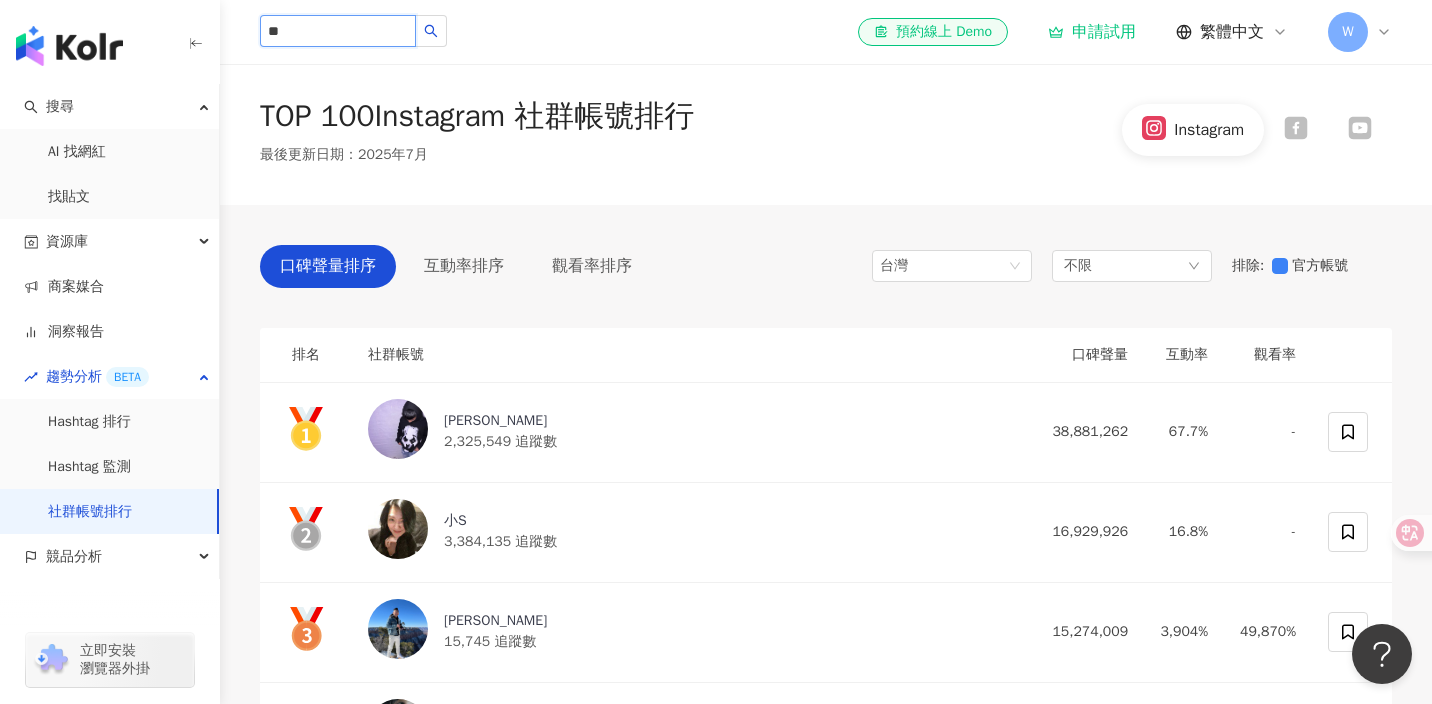 type on "*" 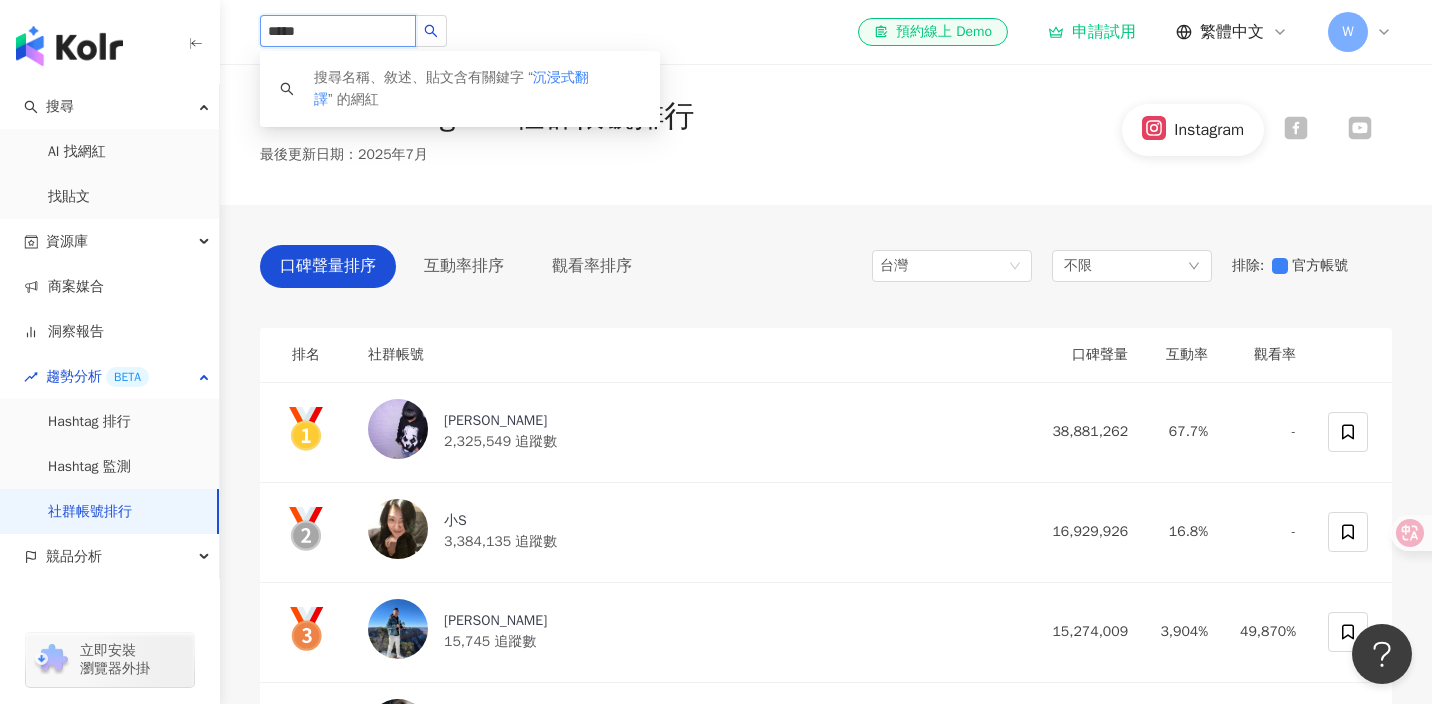 type on "*****" 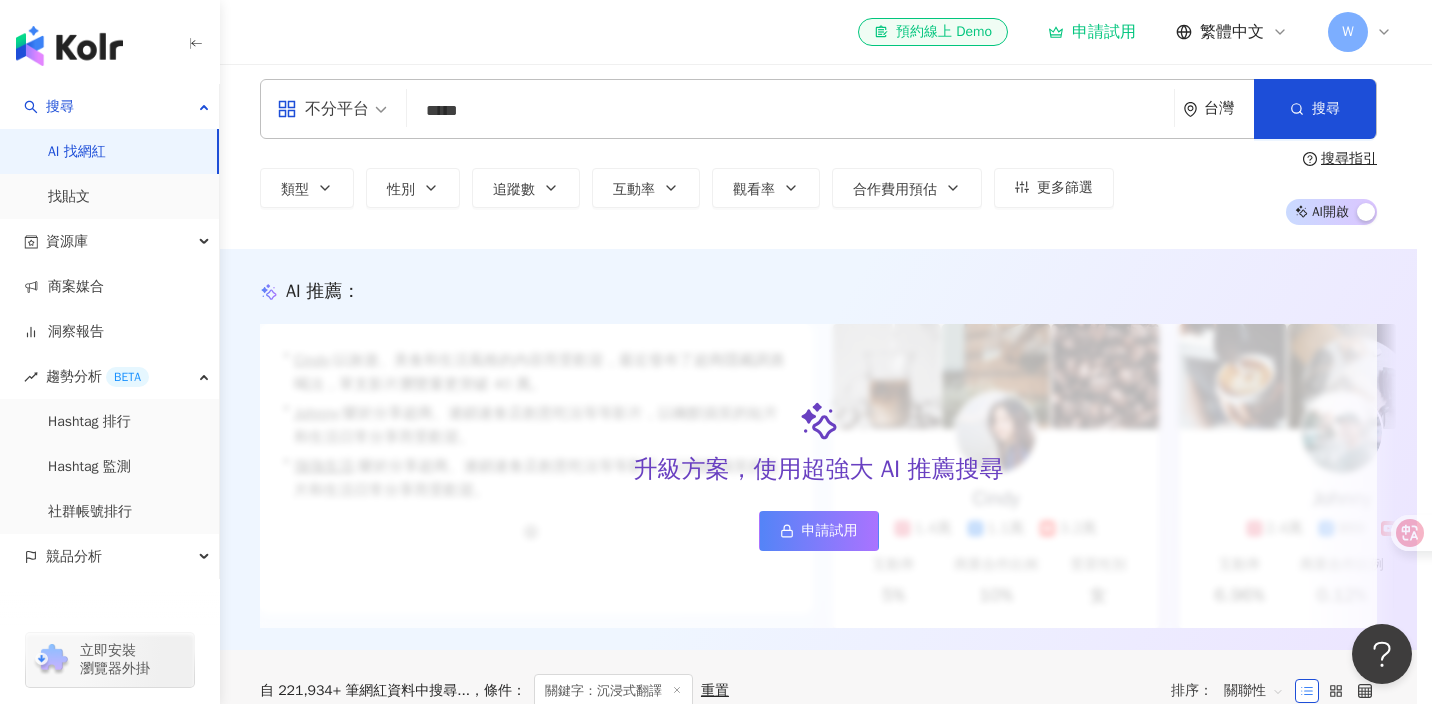 scroll, scrollTop: 122, scrollLeft: 0, axis: vertical 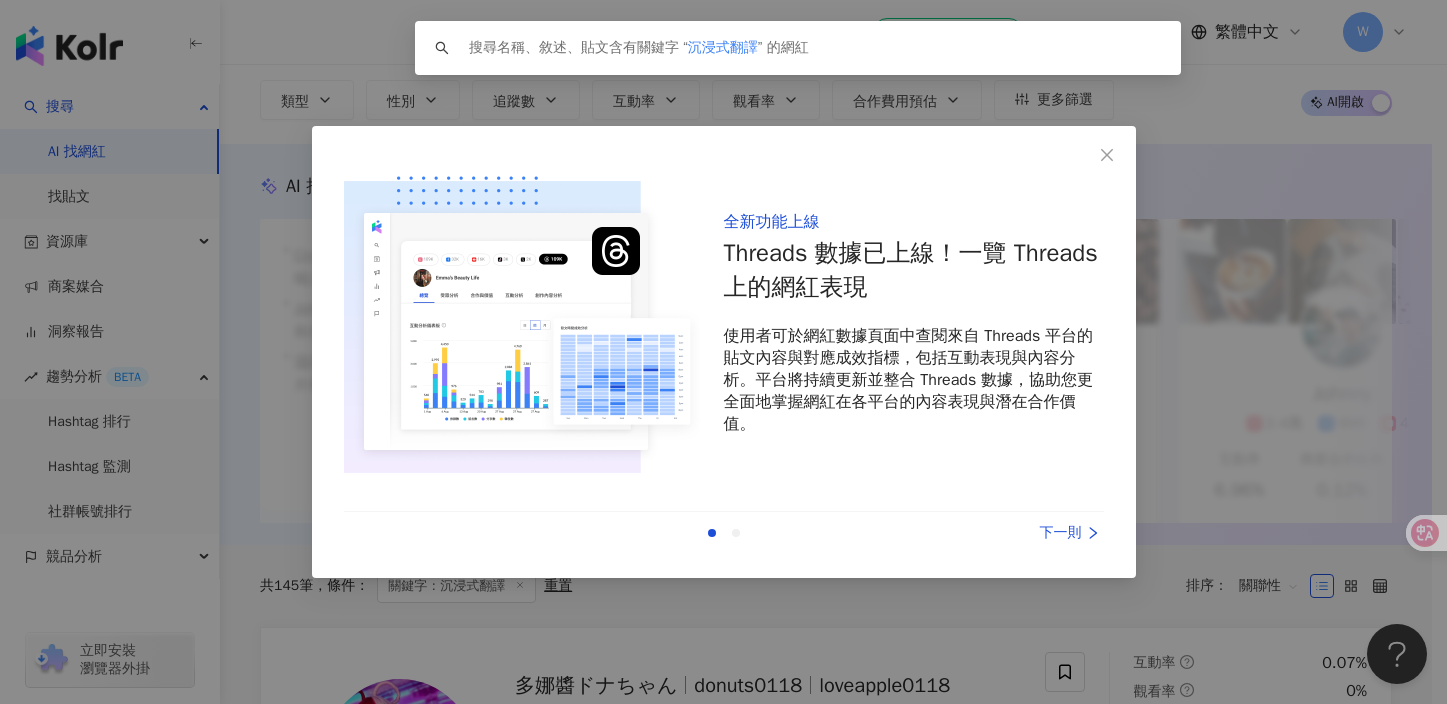 click on "下一則" at bounding box center [1029, 533] 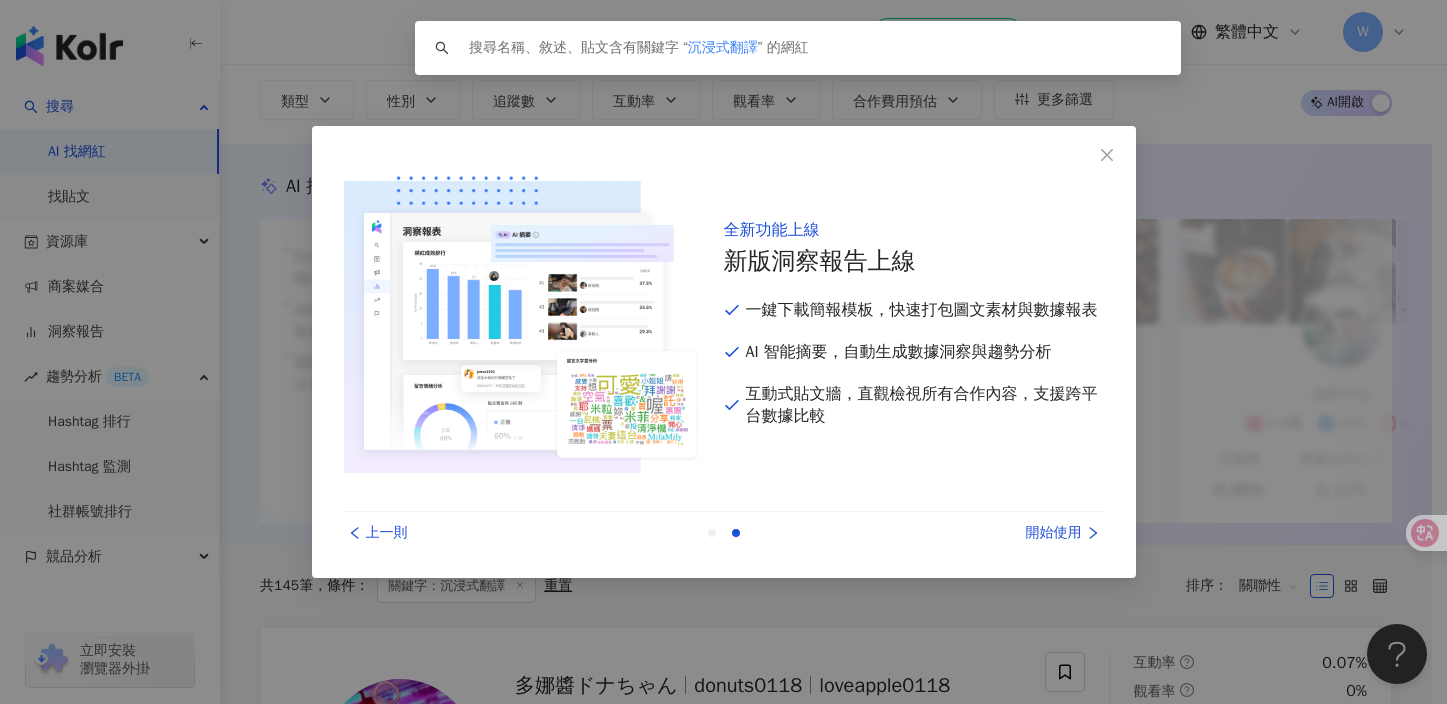 click on "開始使用" at bounding box center (1029, 533) 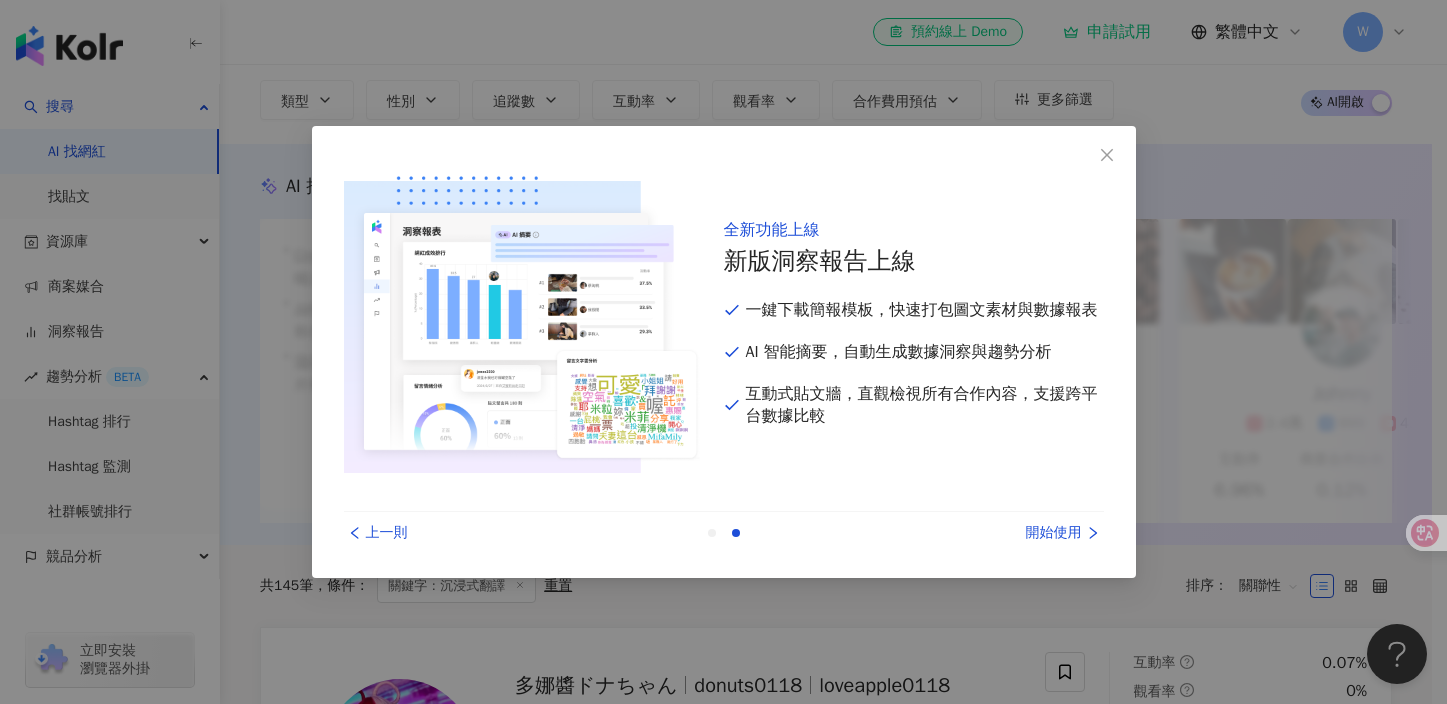 click 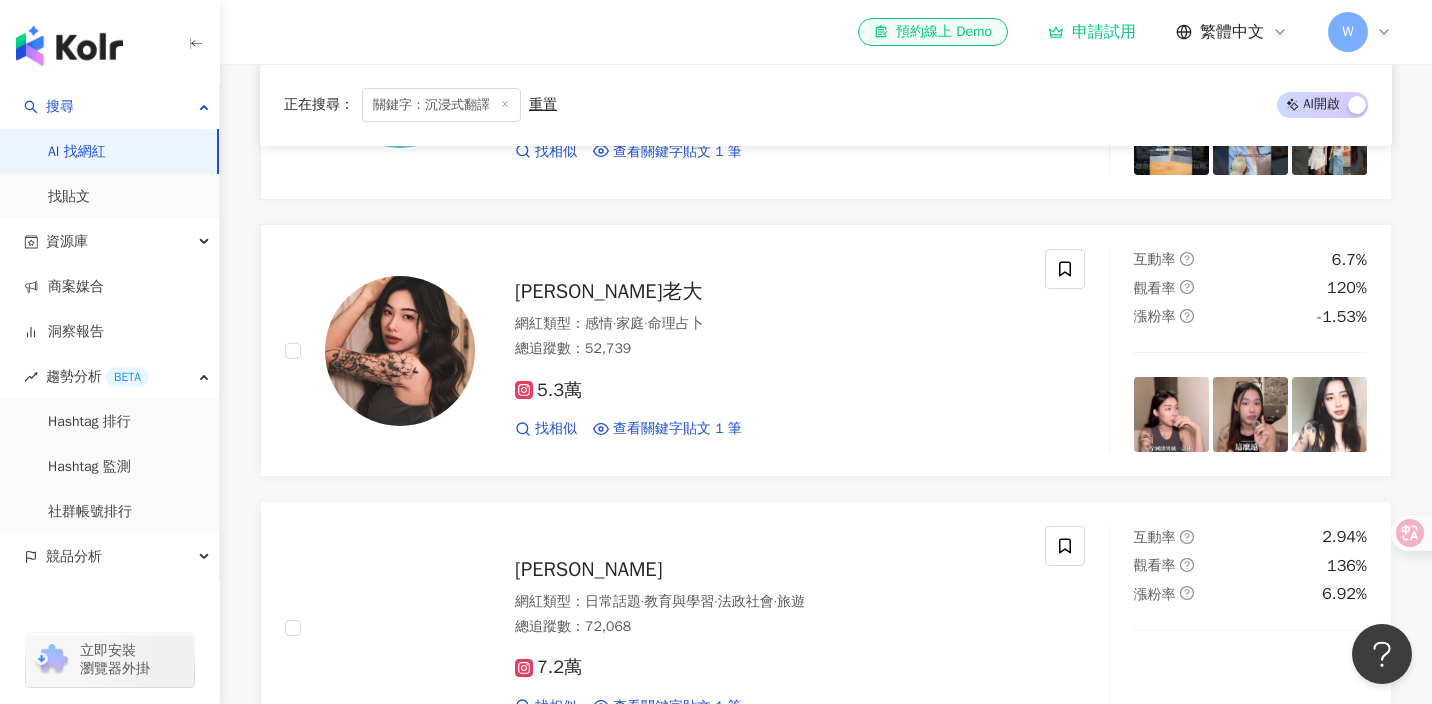 scroll, scrollTop: 1142, scrollLeft: 0, axis: vertical 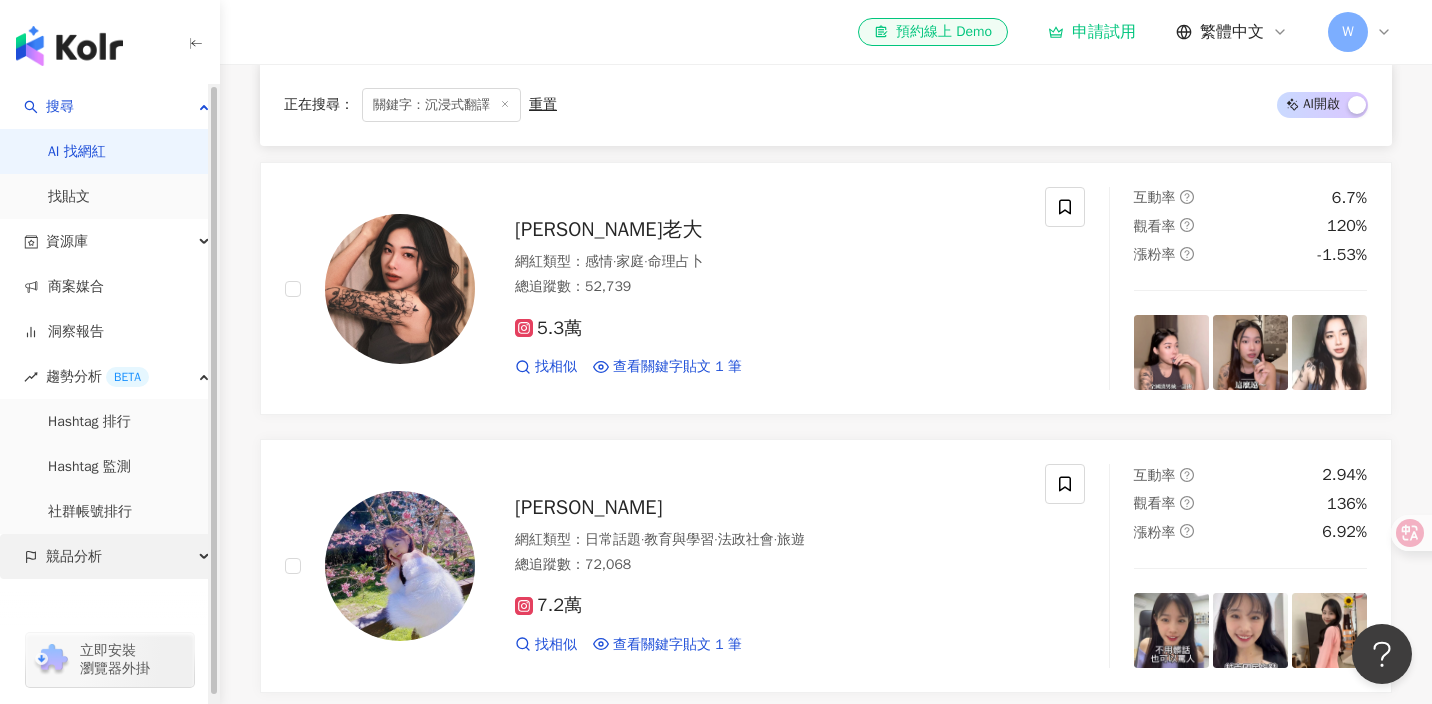 click on "競品分析" at bounding box center (74, 556) 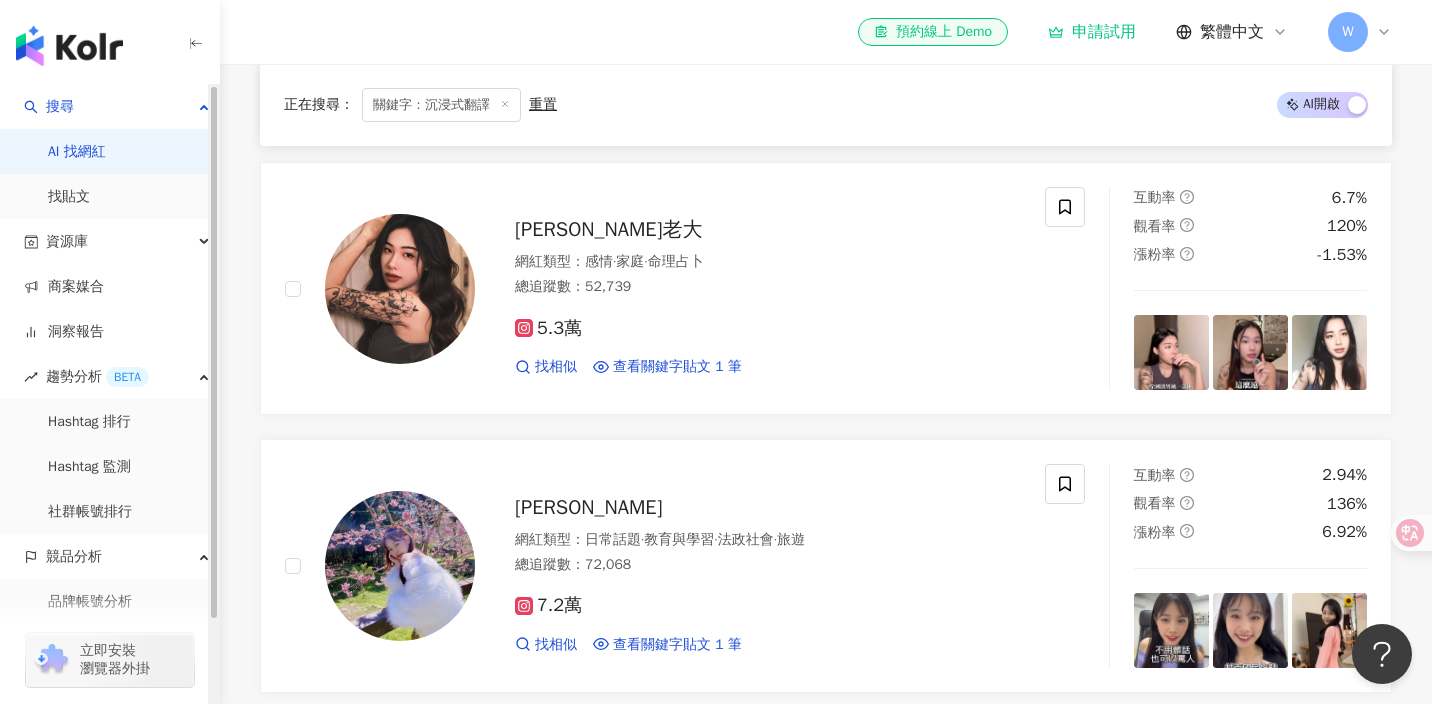 click on "立即安裝
瀏覽器外掛" at bounding box center [110, 648] 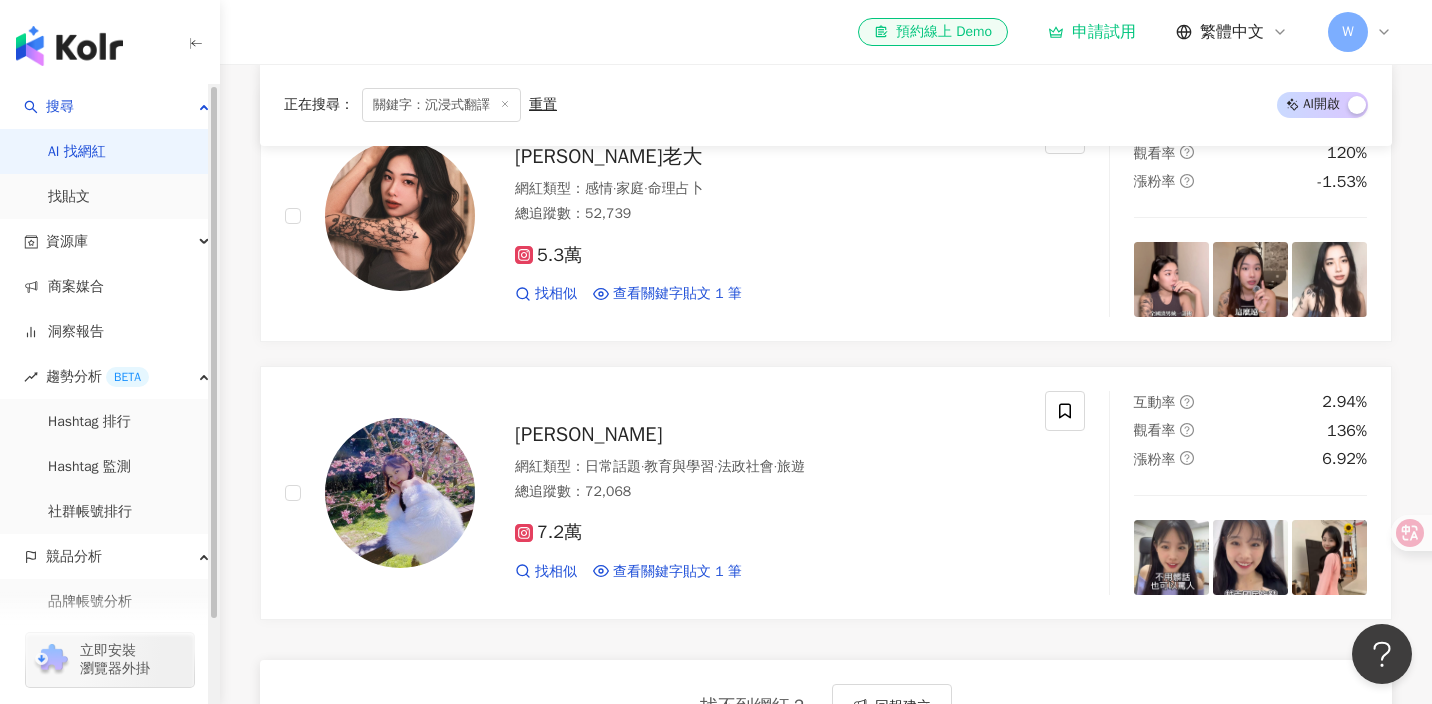 scroll, scrollTop: 1274, scrollLeft: 0, axis: vertical 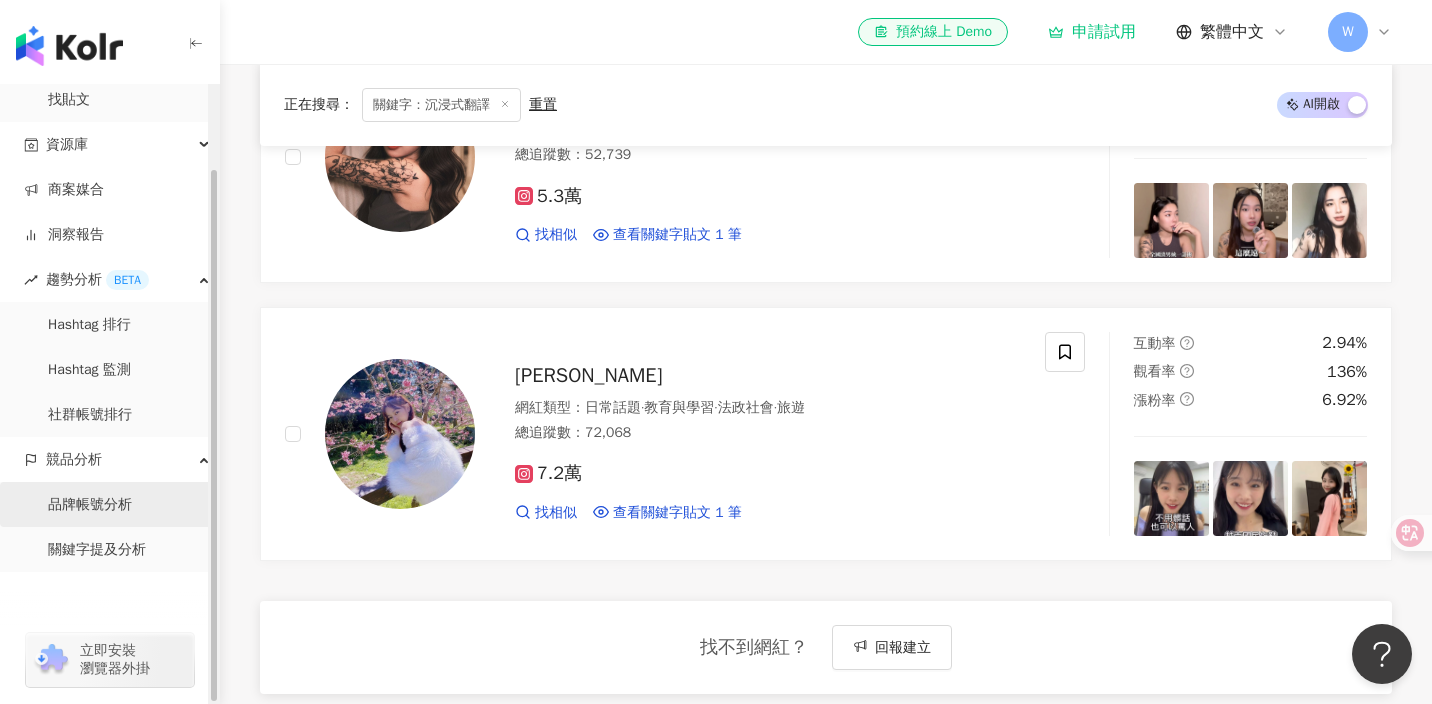 click on "品牌帳號分析" at bounding box center [90, 505] 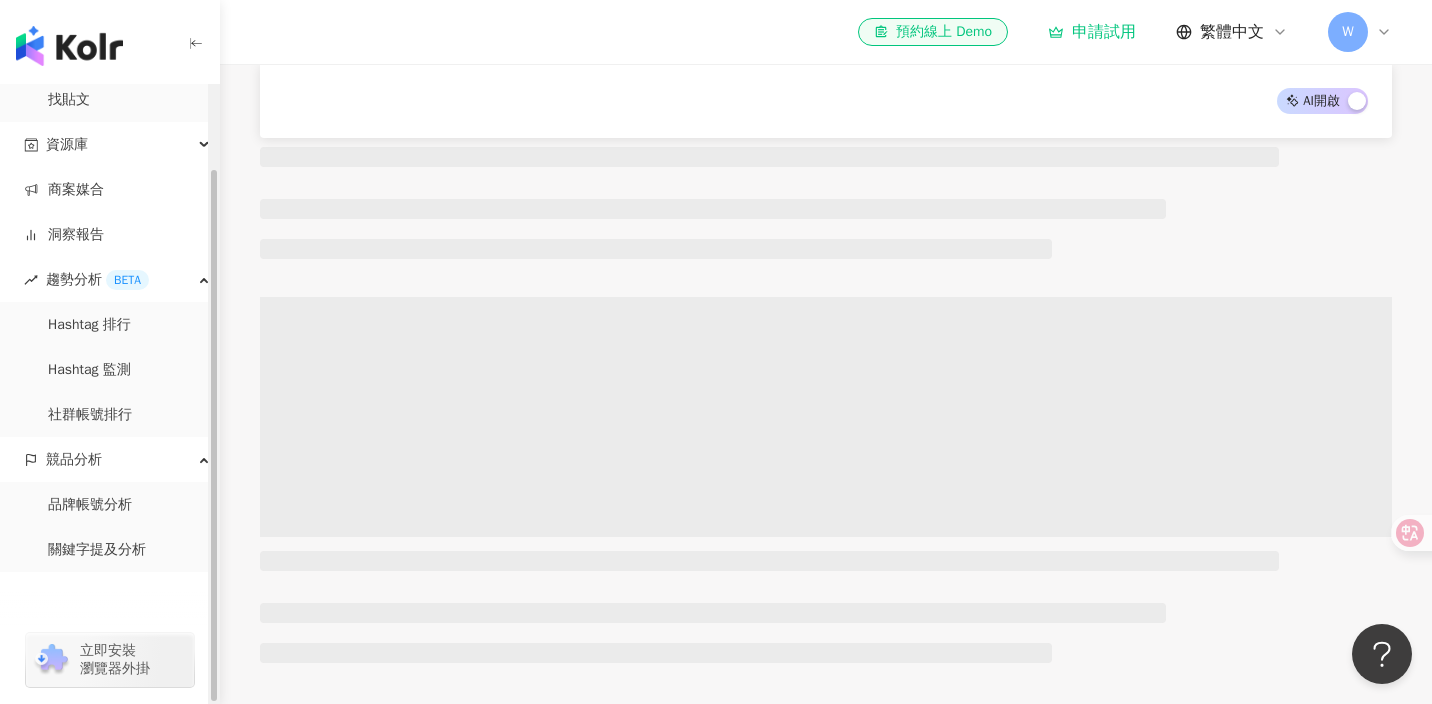 type 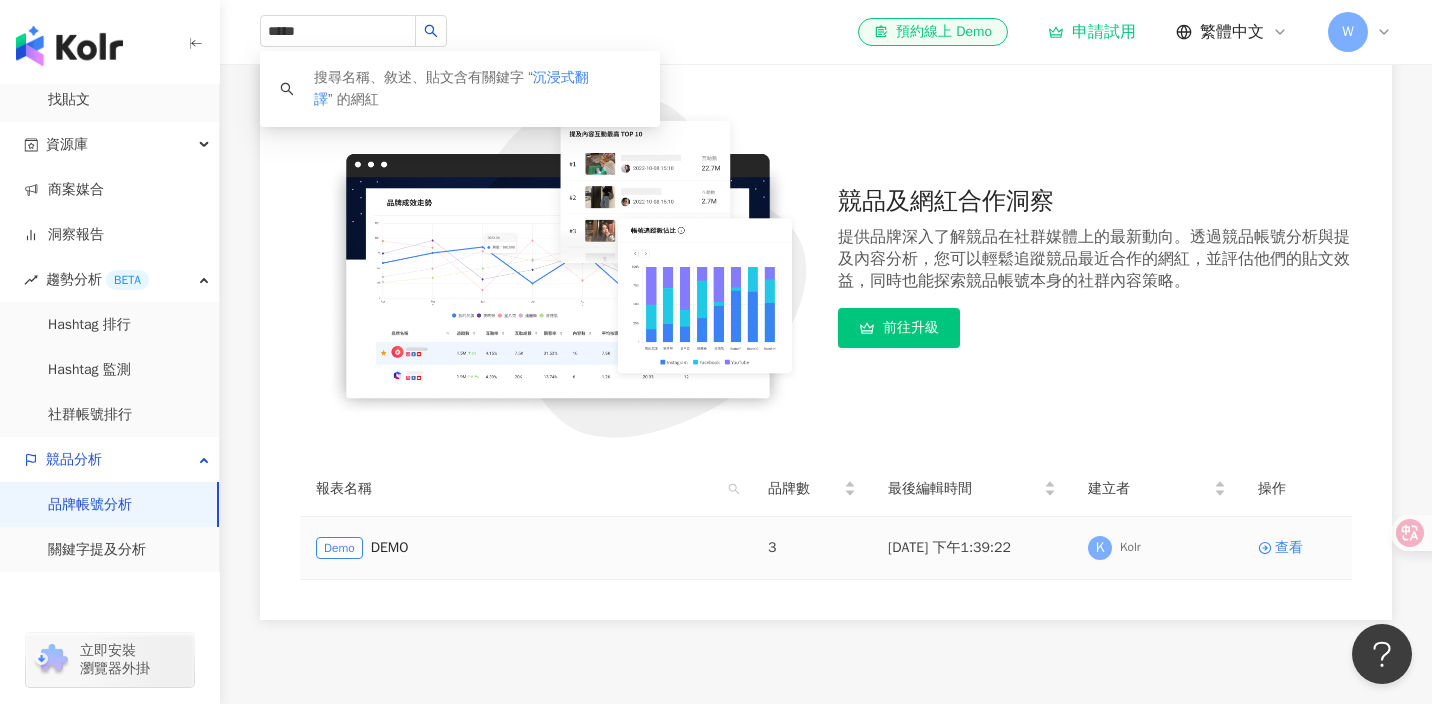 scroll, scrollTop: 26, scrollLeft: 0, axis: vertical 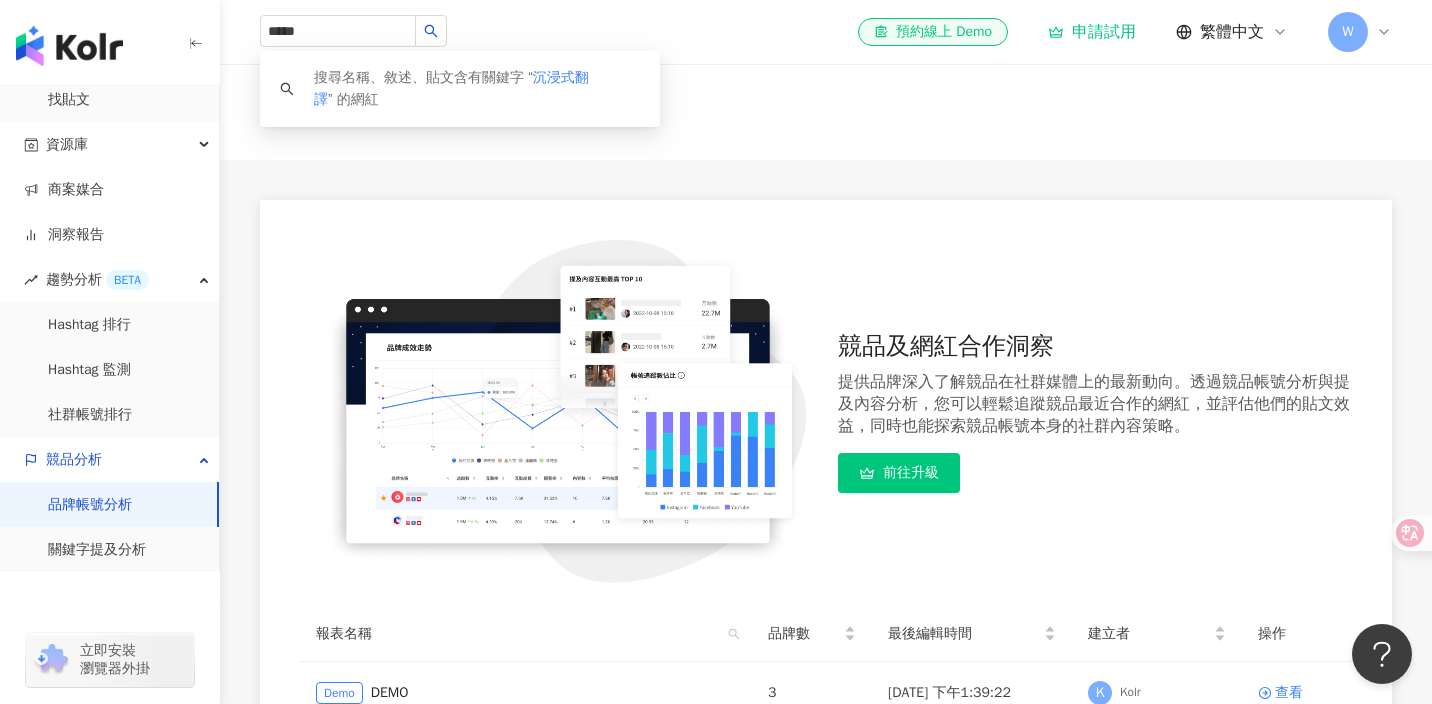 click on "前往升級" at bounding box center (911, 473) 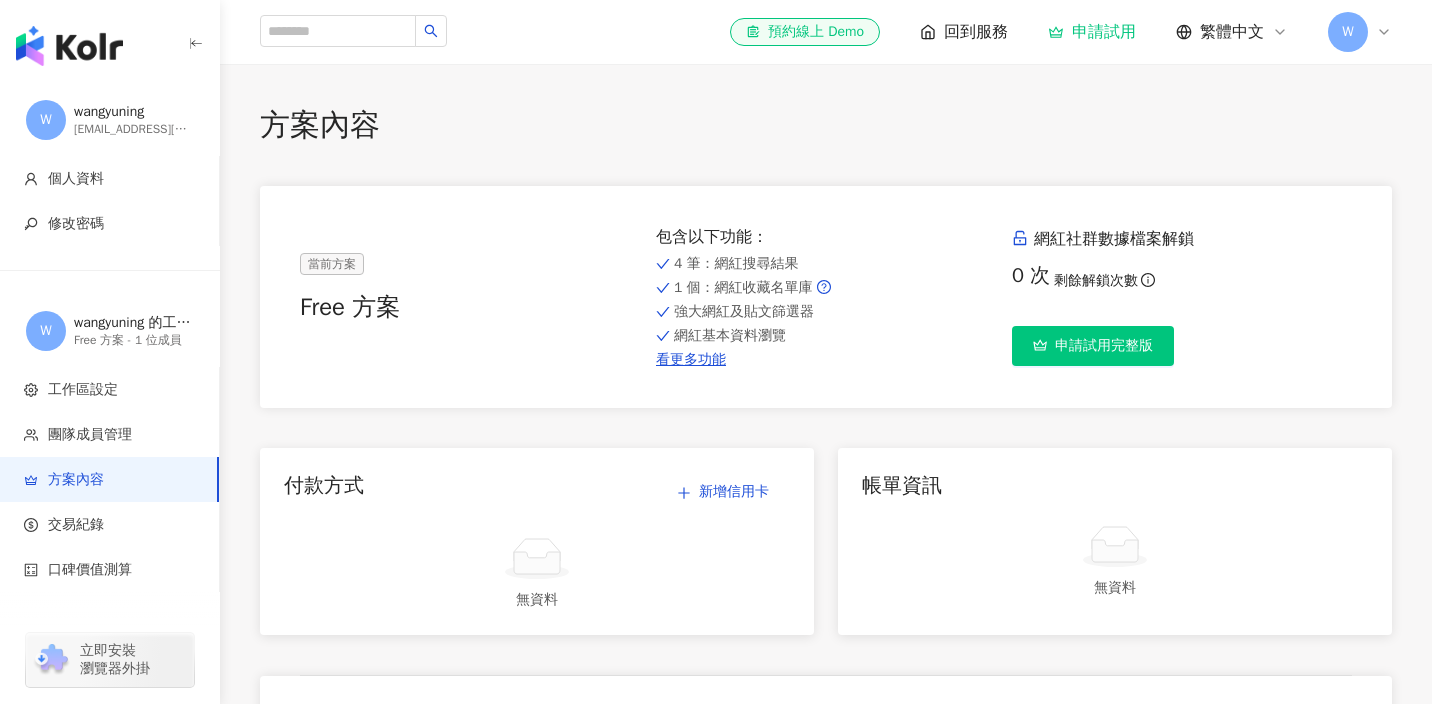 scroll, scrollTop: 0, scrollLeft: 0, axis: both 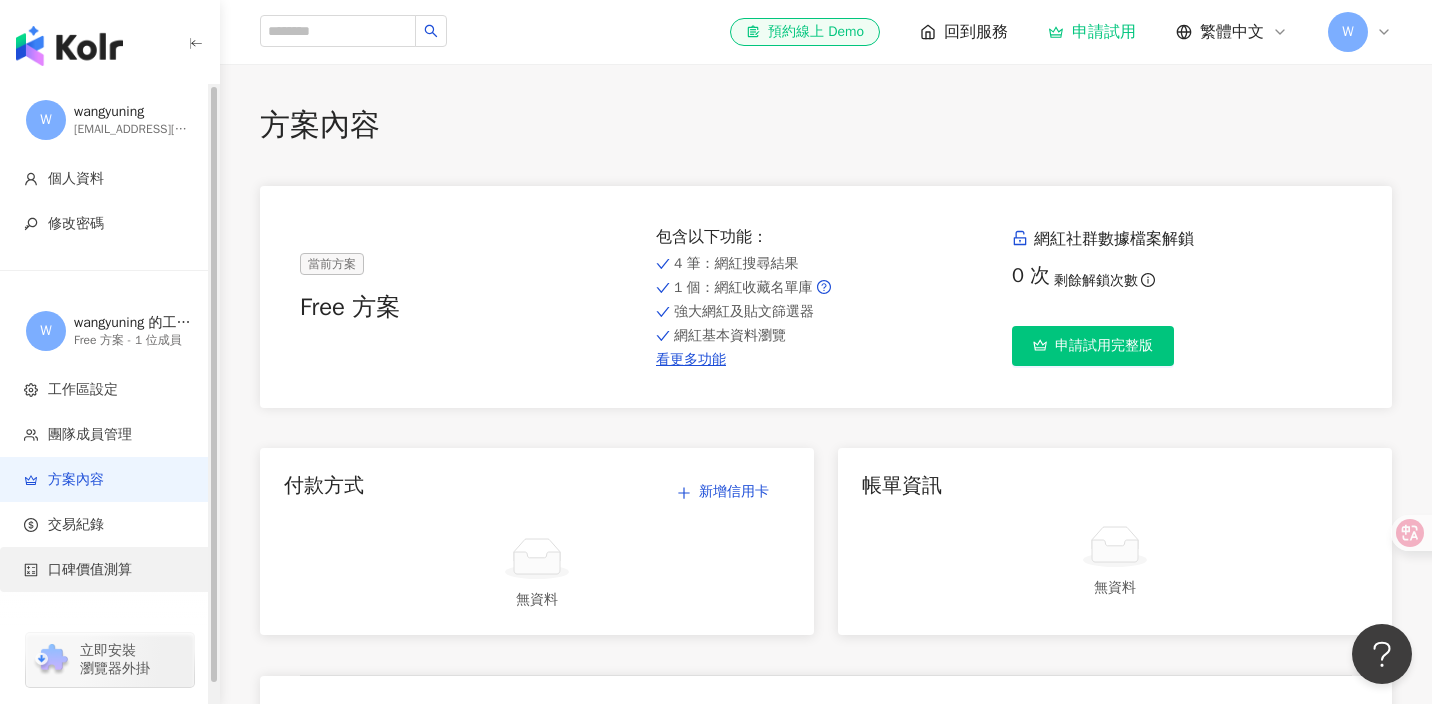 click on "口碑價值測算" at bounding box center [90, 570] 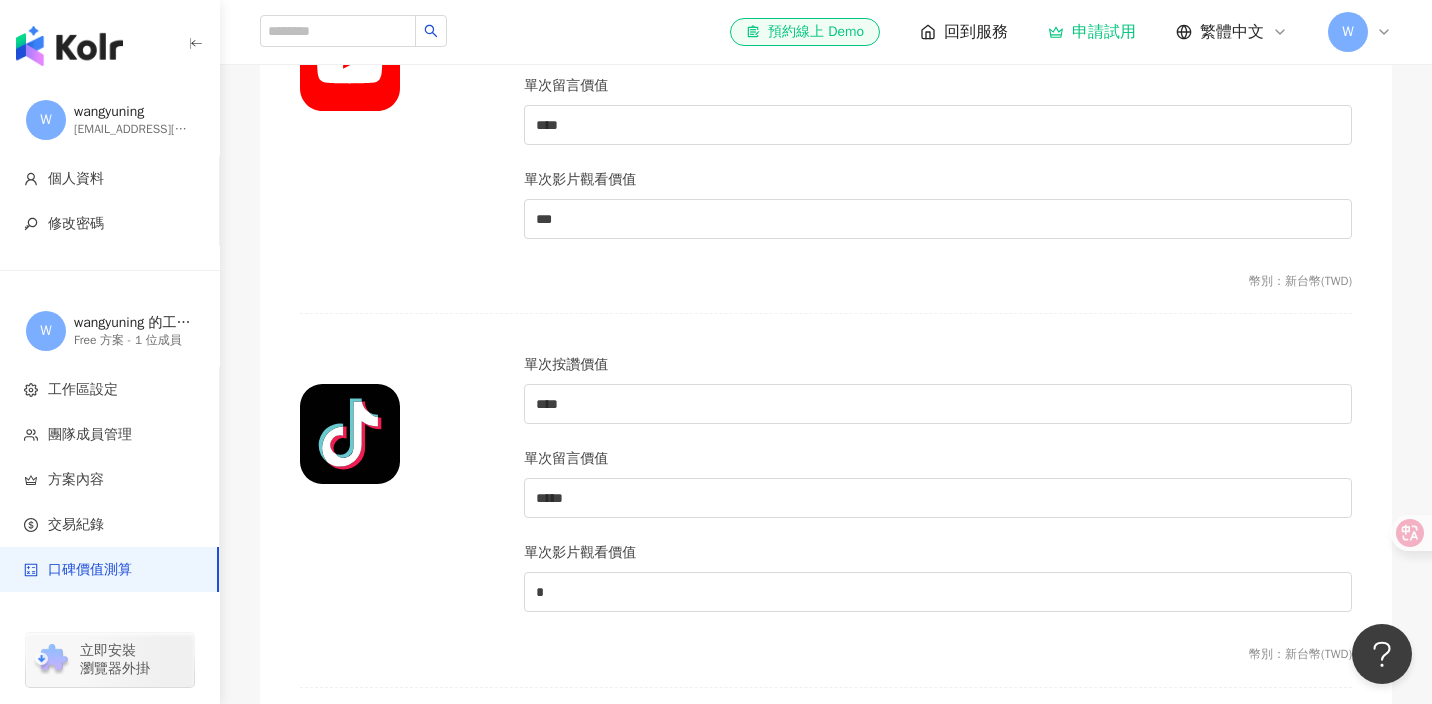 scroll, scrollTop: 1319, scrollLeft: 0, axis: vertical 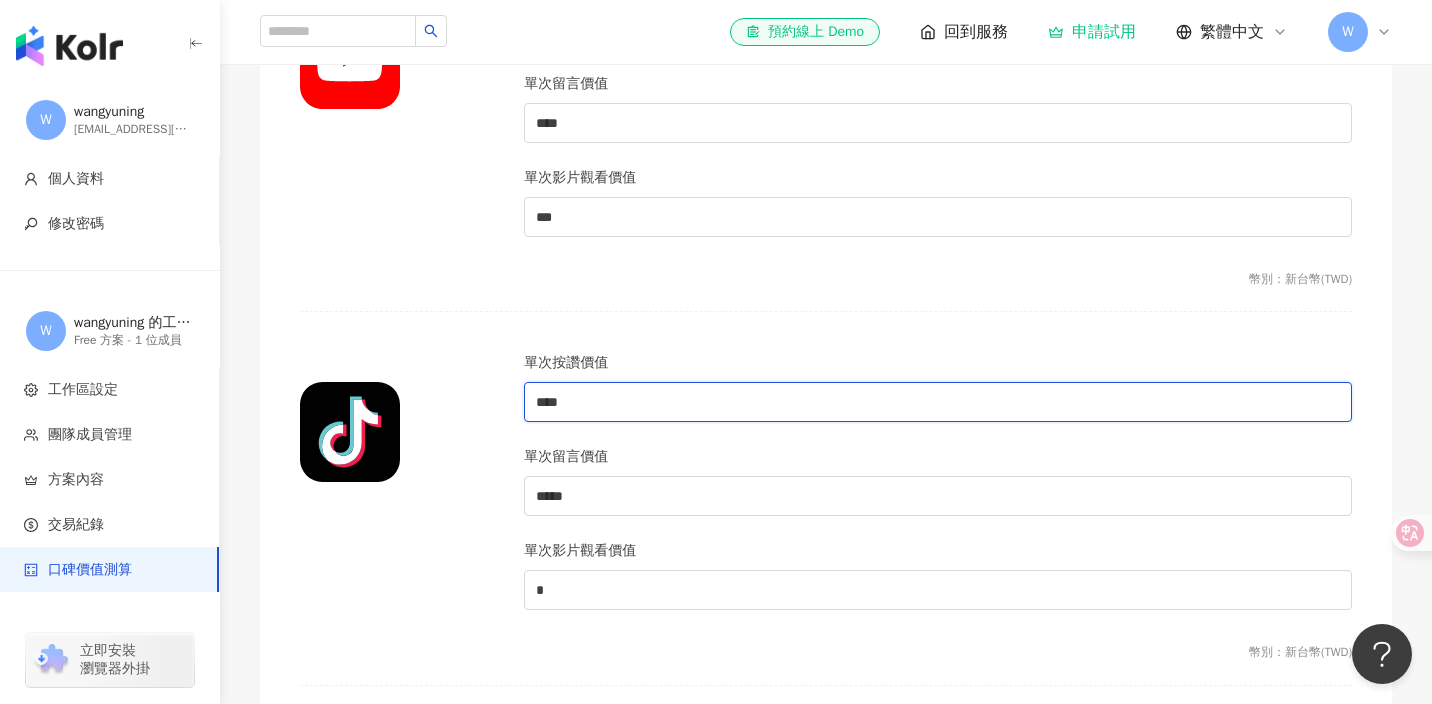 click on "****" at bounding box center [938, 402] 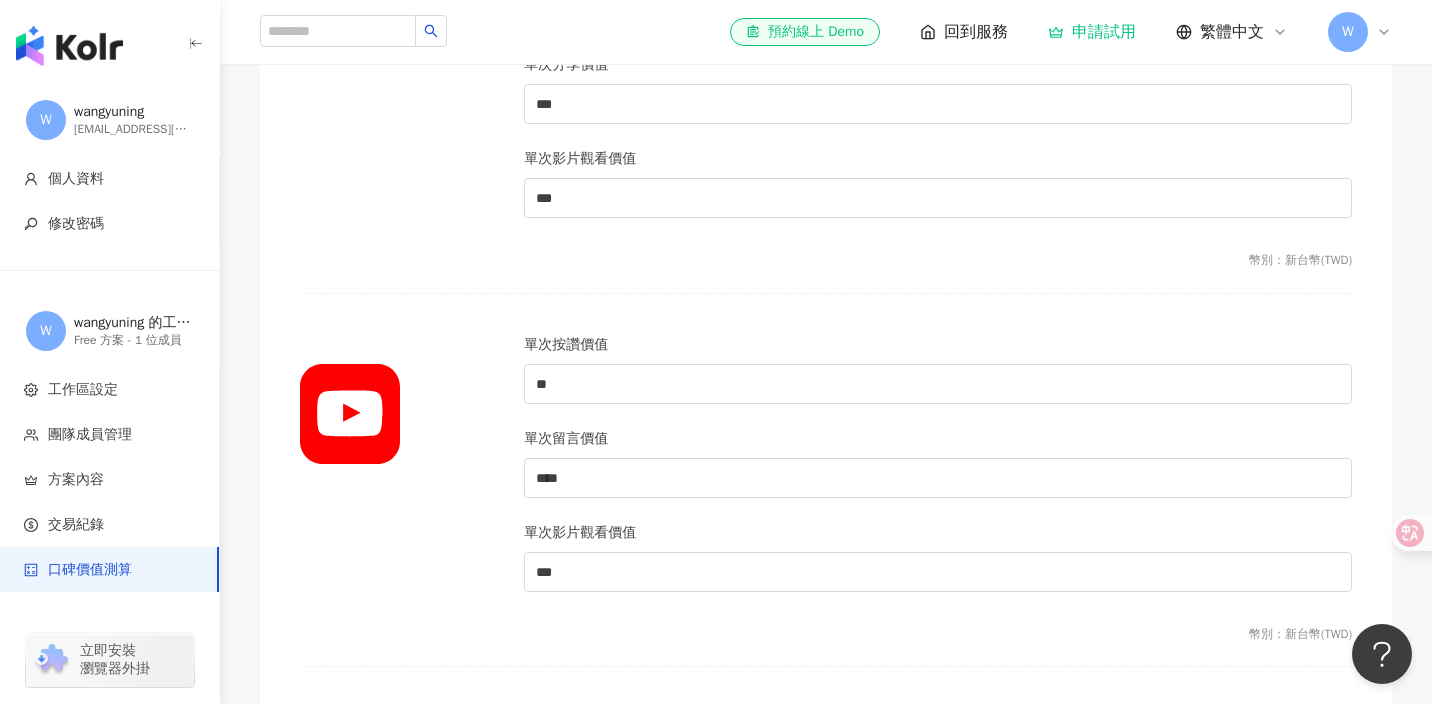 scroll, scrollTop: 0, scrollLeft: 0, axis: both 